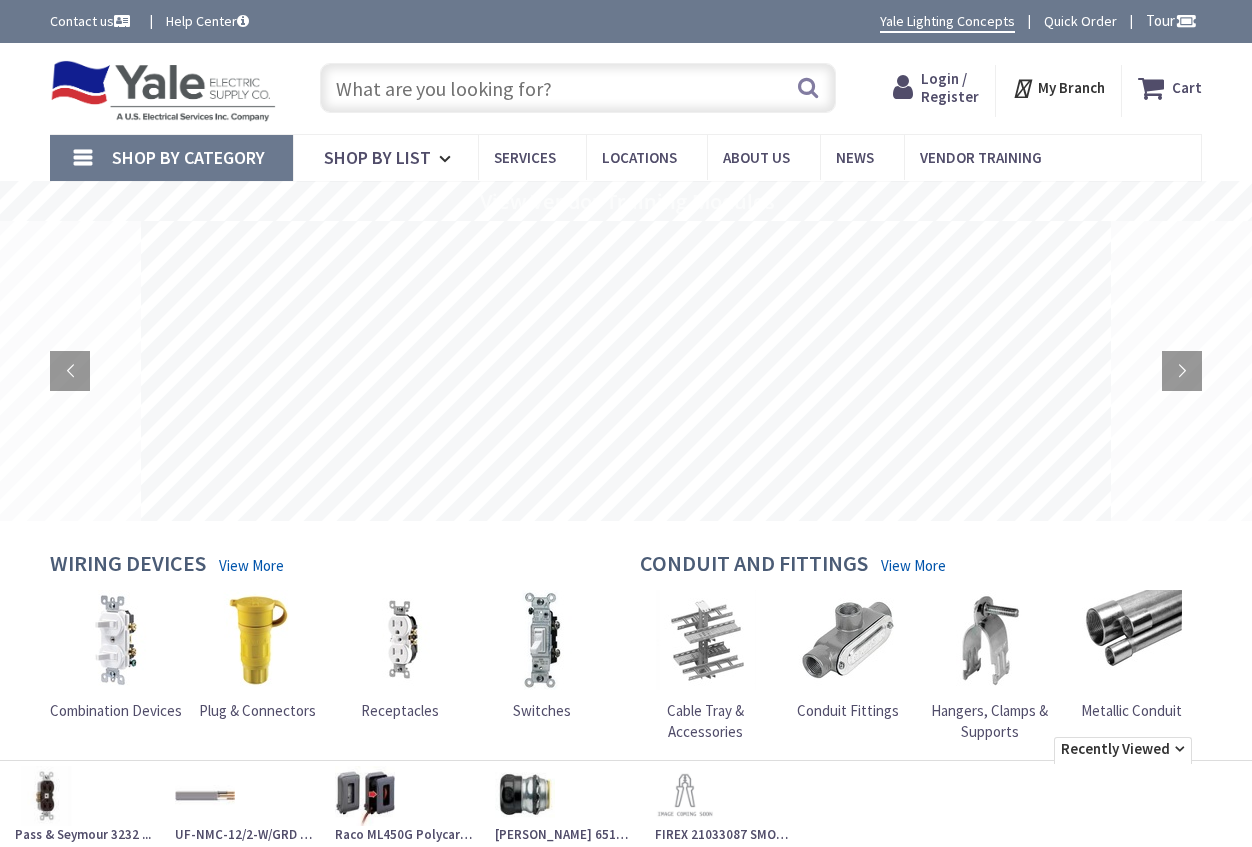 scroll, scrollTop: 0, scrollLeft: 0, axis: both 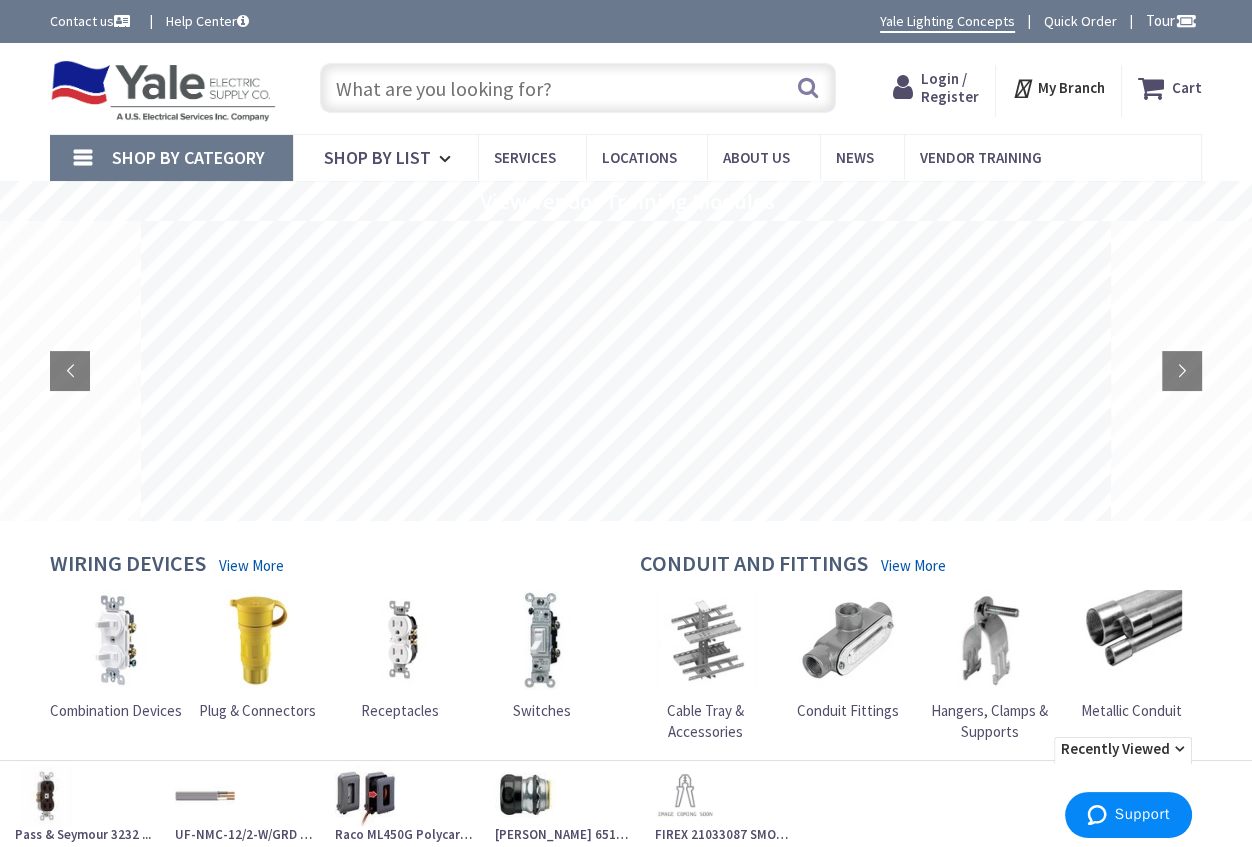 click at bounding box center [578, 88] 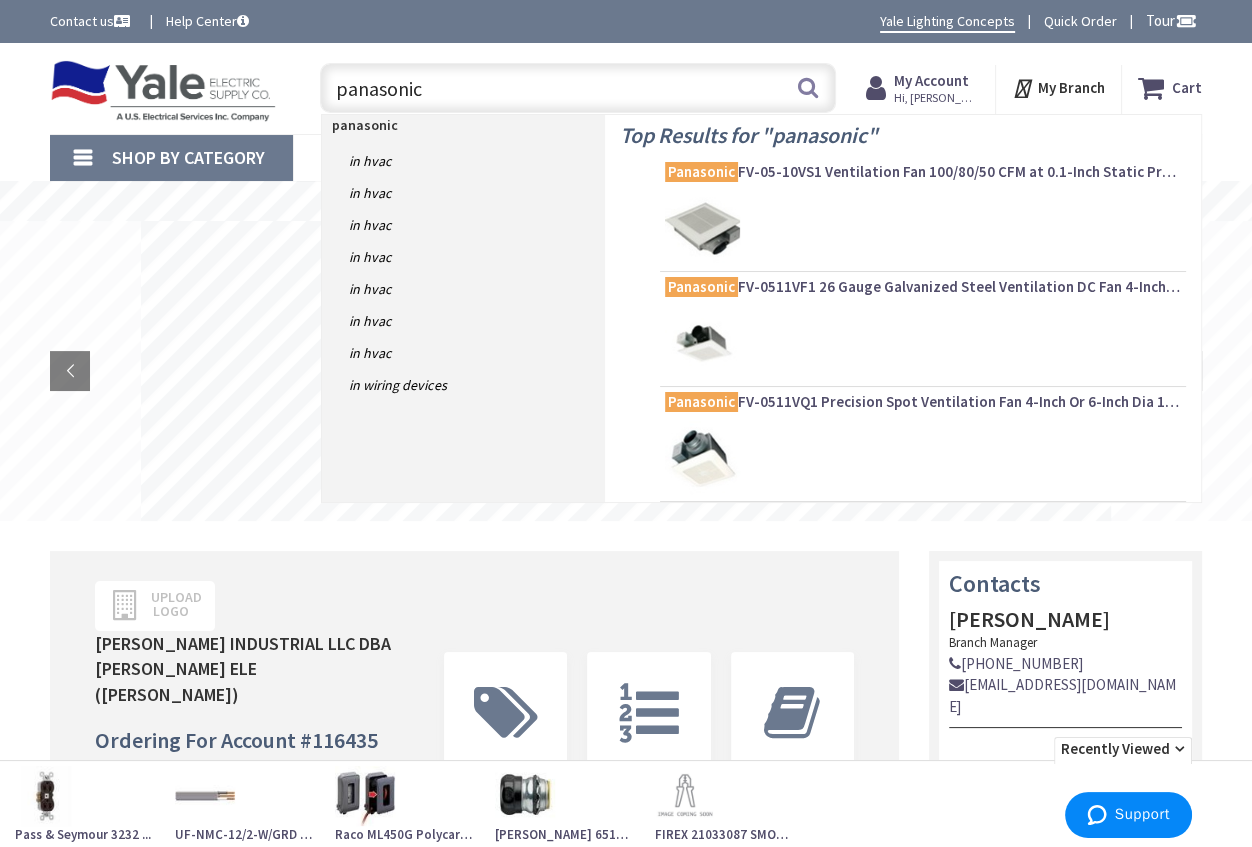 scroll, scrollTop: 0, scrollLeft: 0, axis: both 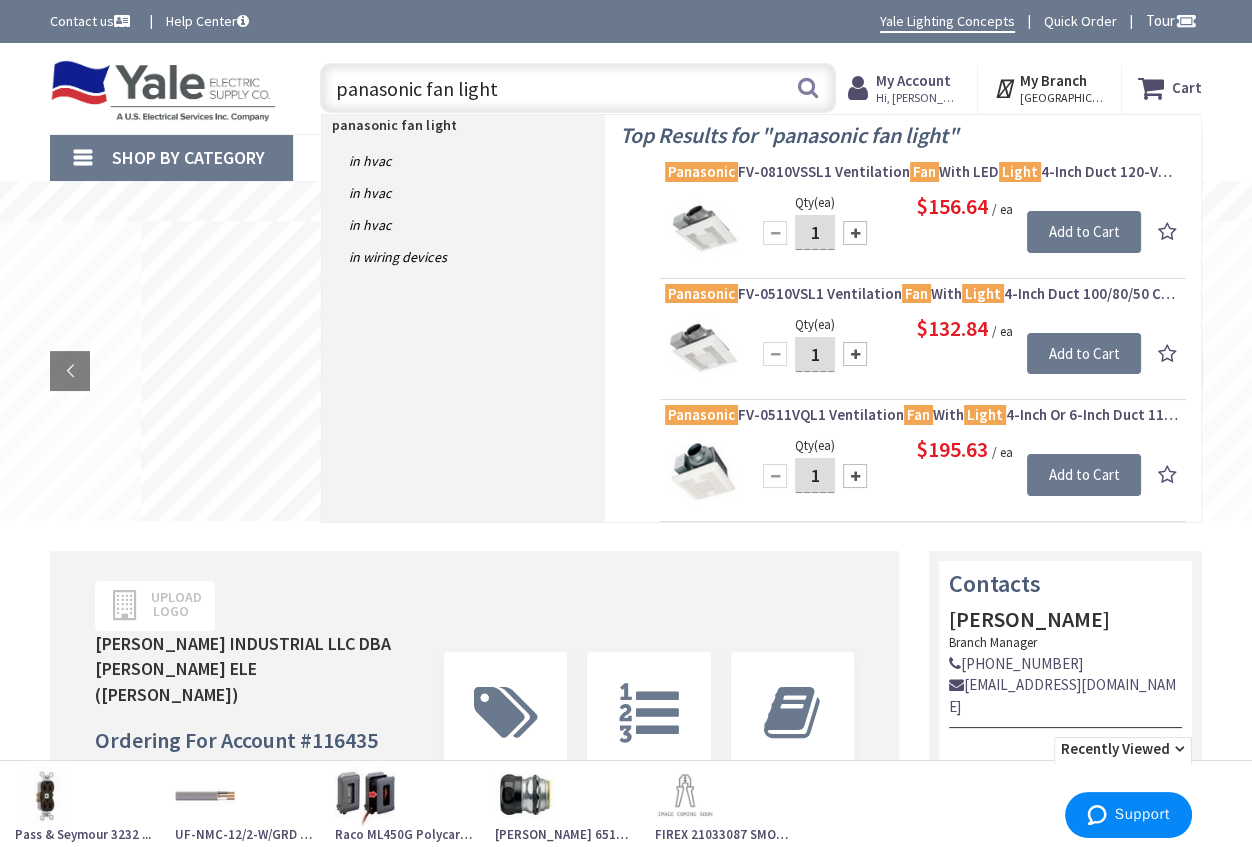 drag, startPoint x: 499, startPoint y: 87, endPoint x: 320, endPoint y: 80, distance: 179.13683 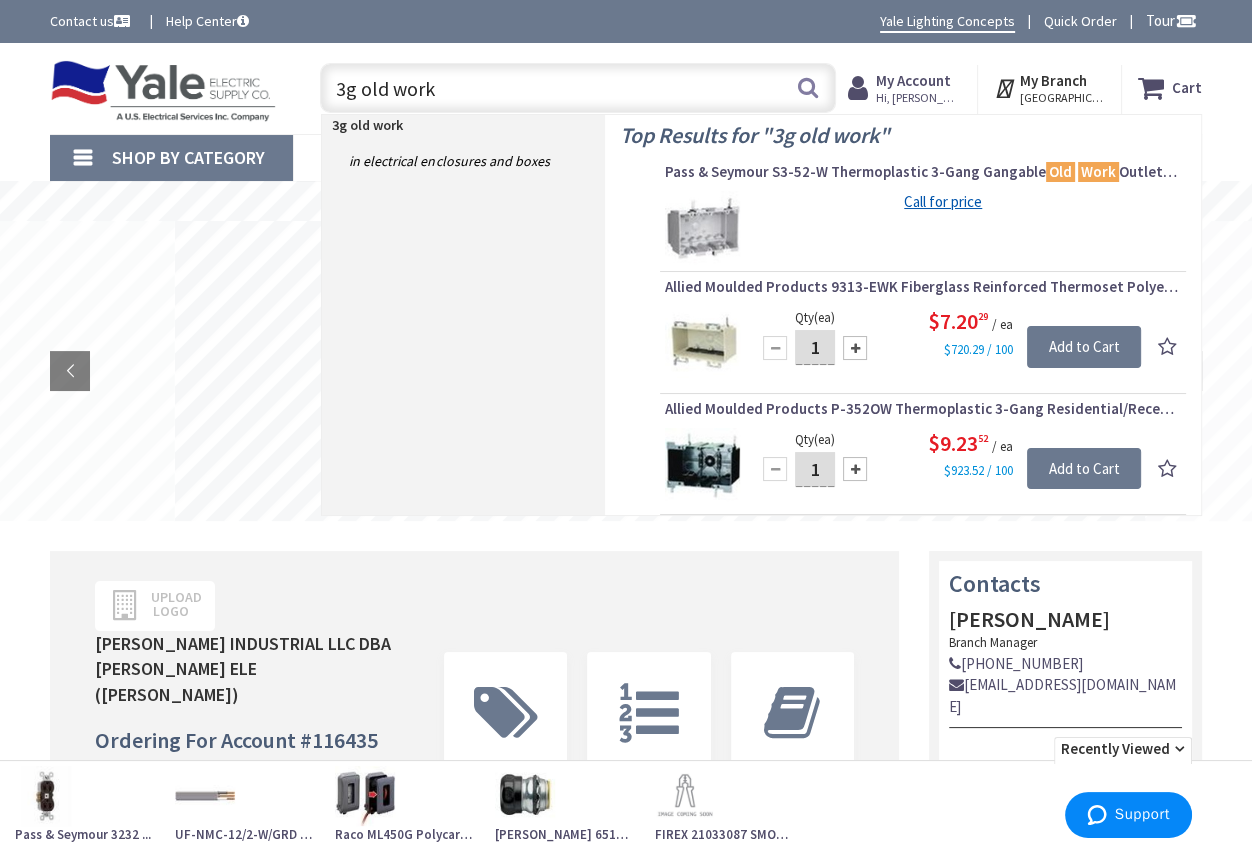 click on "3g old work" at bounding box center (578, 88) 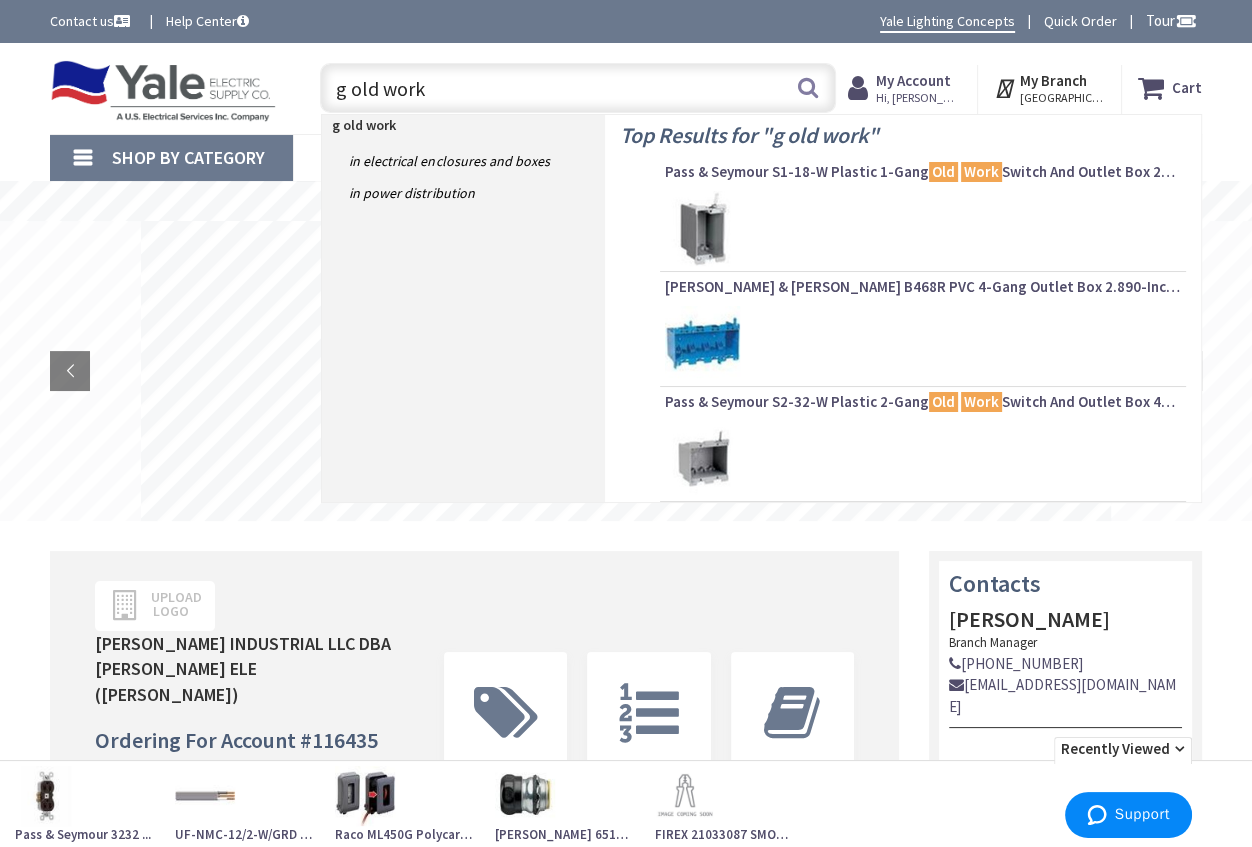 drag, startPoint x: 400, startPoint y: 83, endPoint x: 268, endPoint y: 74, distance: 132.30646 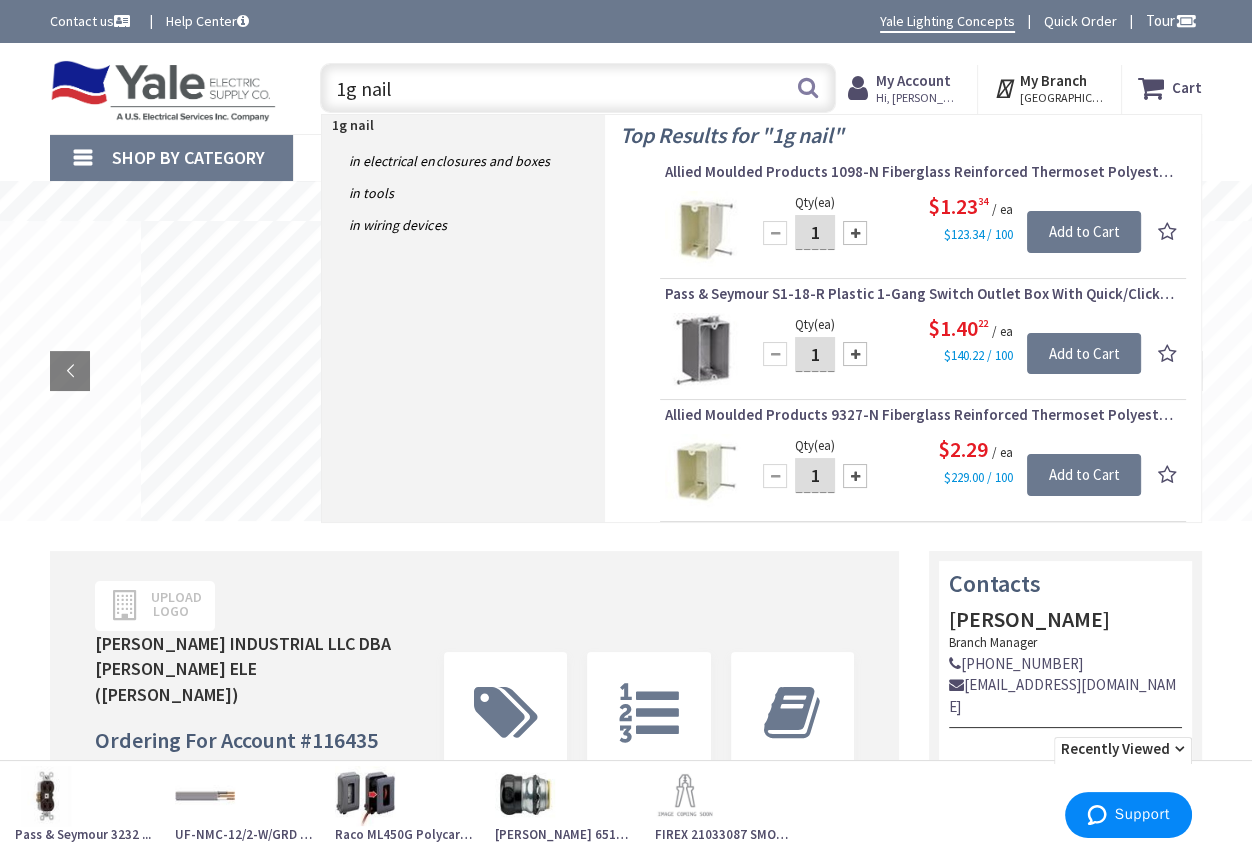 click on "1g nail" at bounding box center (578, 88) 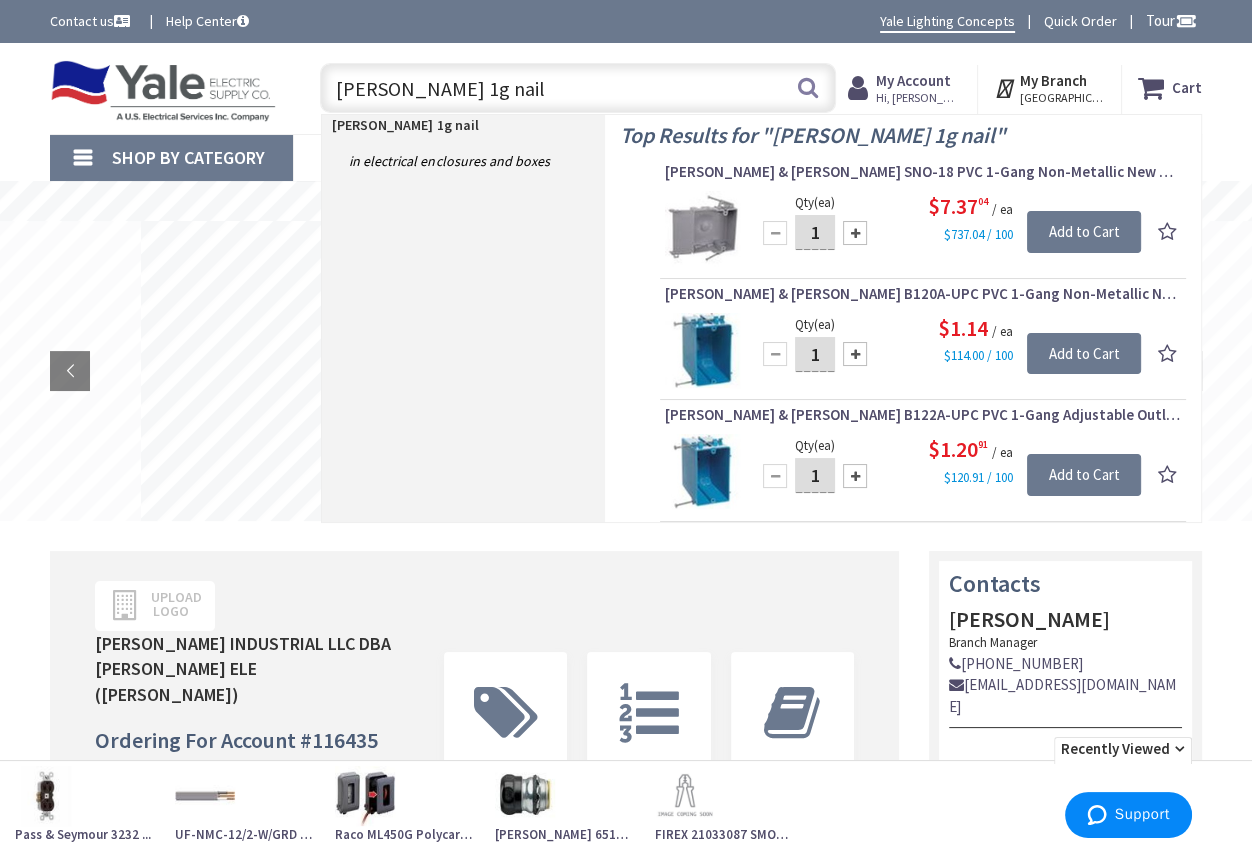 drag, startPoint x: 469, startPoint y: 86, endPoint x: 394, endPoint y: 90, distance: 75.10659 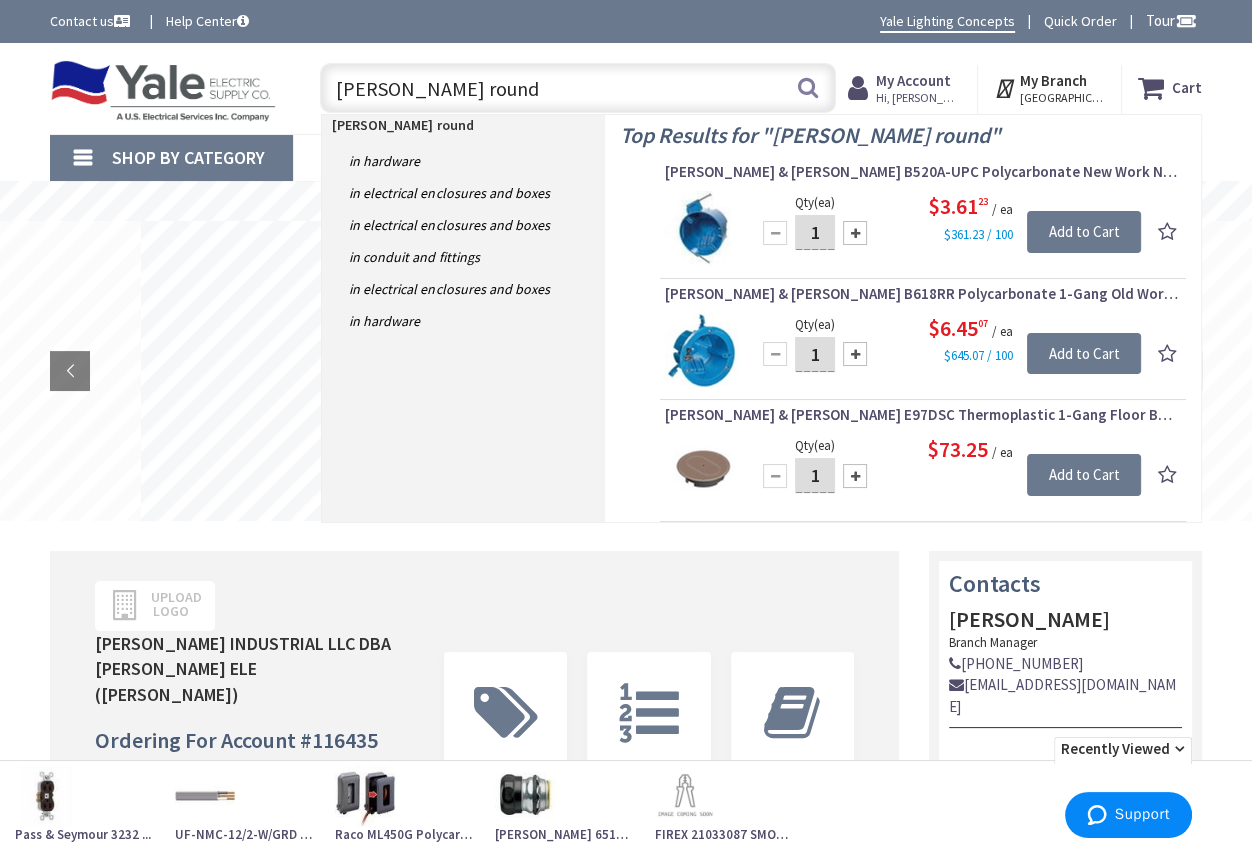 drag, startPoint x: 454, startPoint y: 80, endPoint x: 327, endPoint y: 71, distance: 127.3185 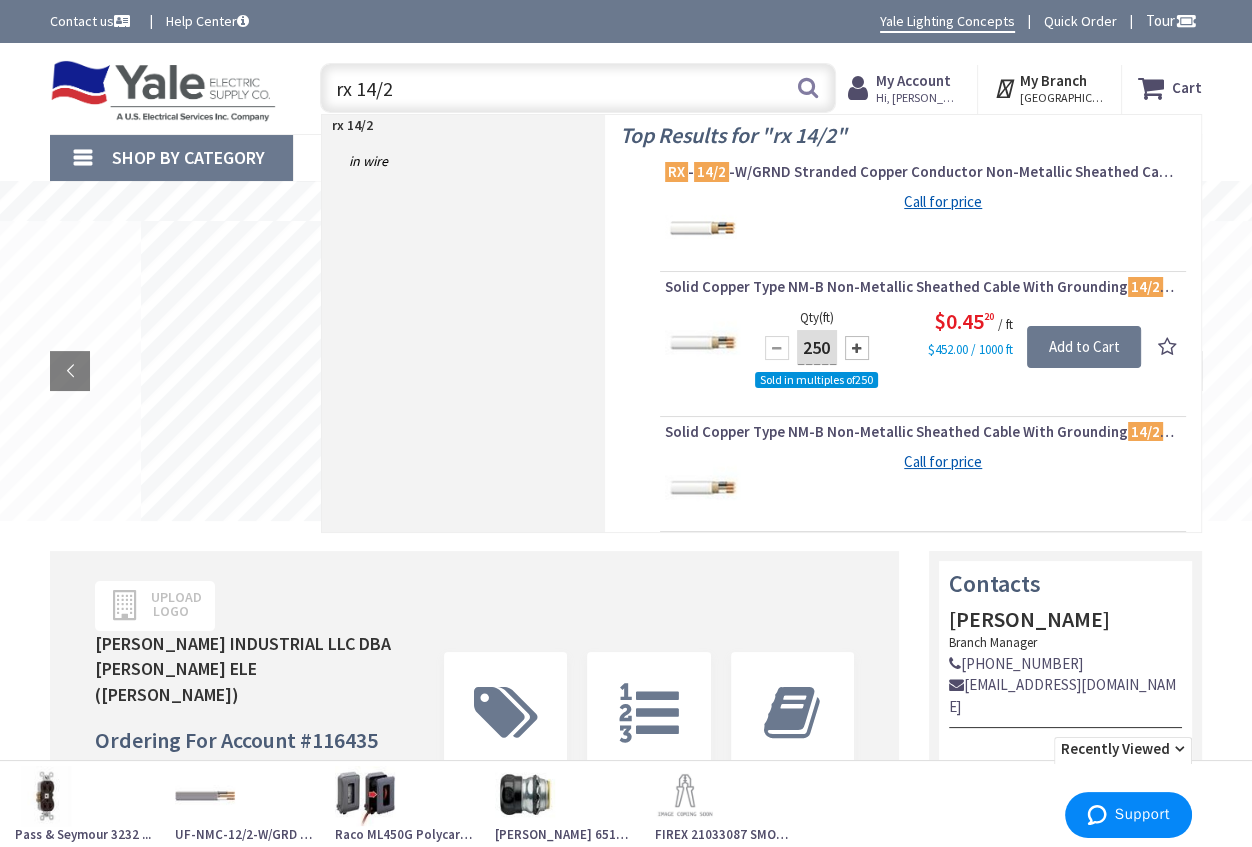 click on "rx 14/2" at bounding box center (578, 88) 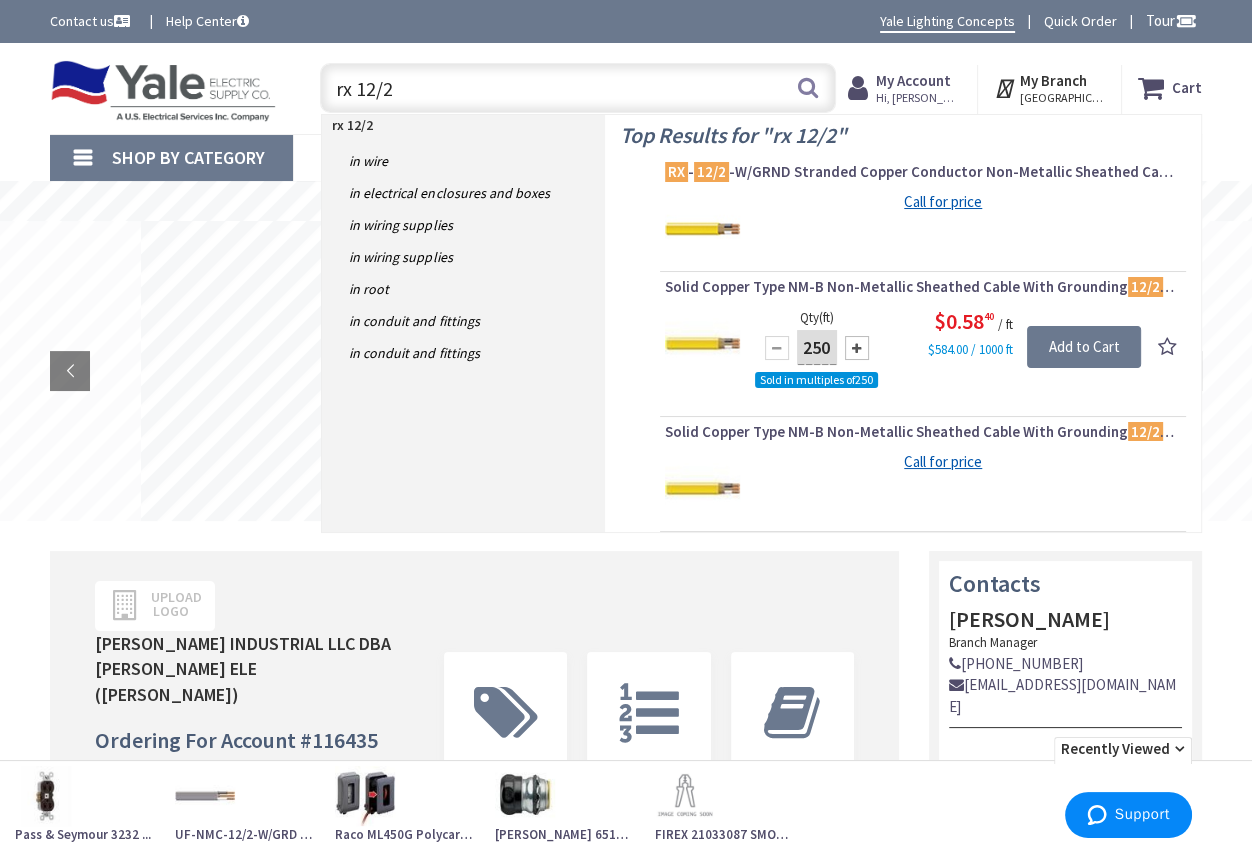 drag, startPoint x: 401, startPoint y: 86, endPoint x: 333, endPoint y: 82, distance: 68.117546 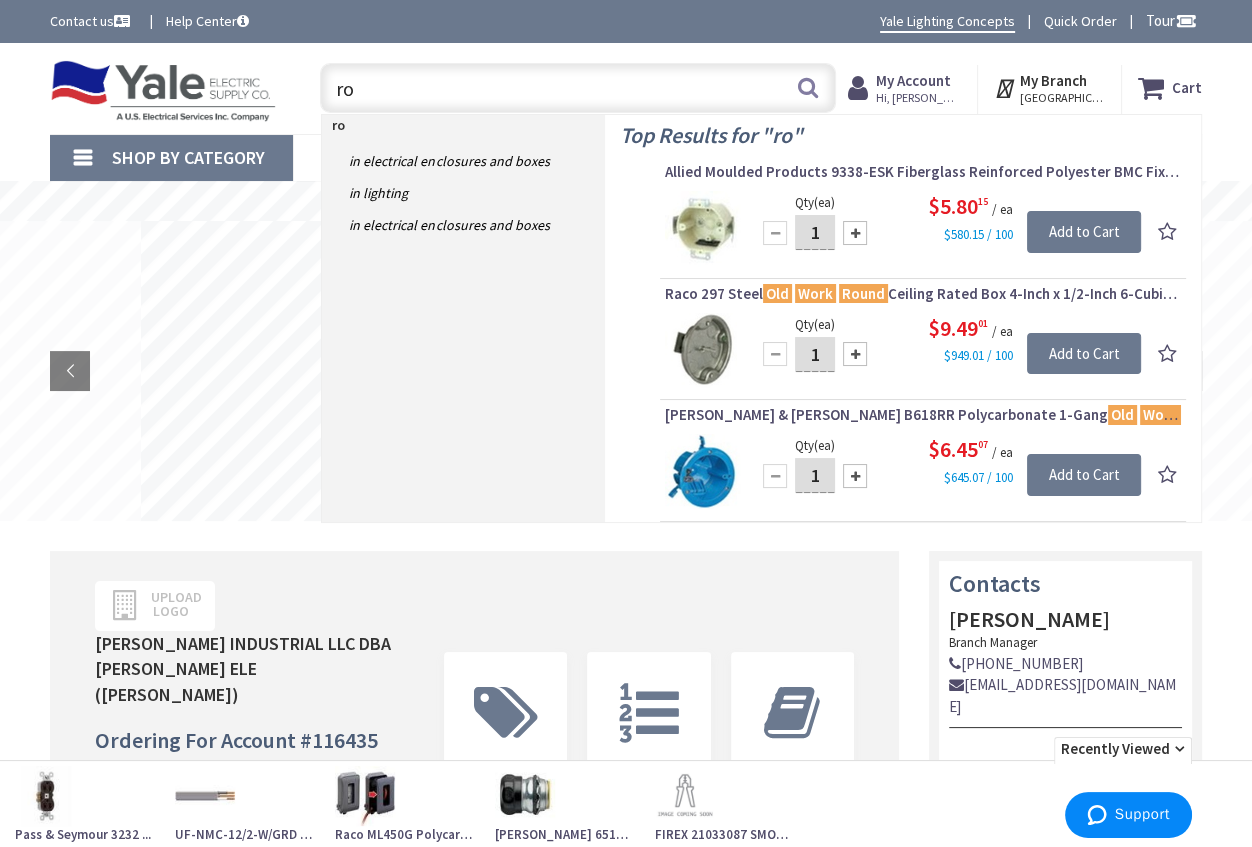 type on "r" 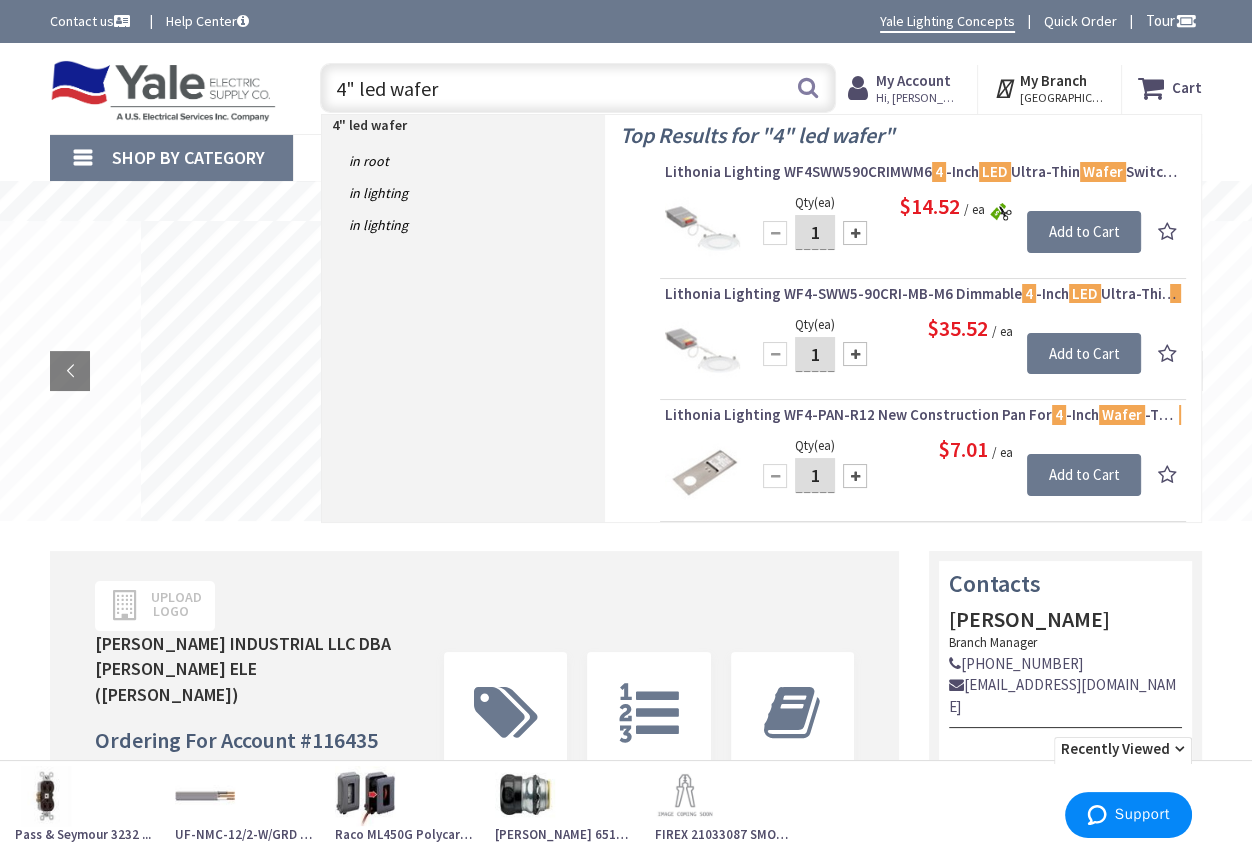 drag, startPoint x: 384, startPoint y: 76, endPoint x: 281, endPoint y: 70, distance: 103.17461 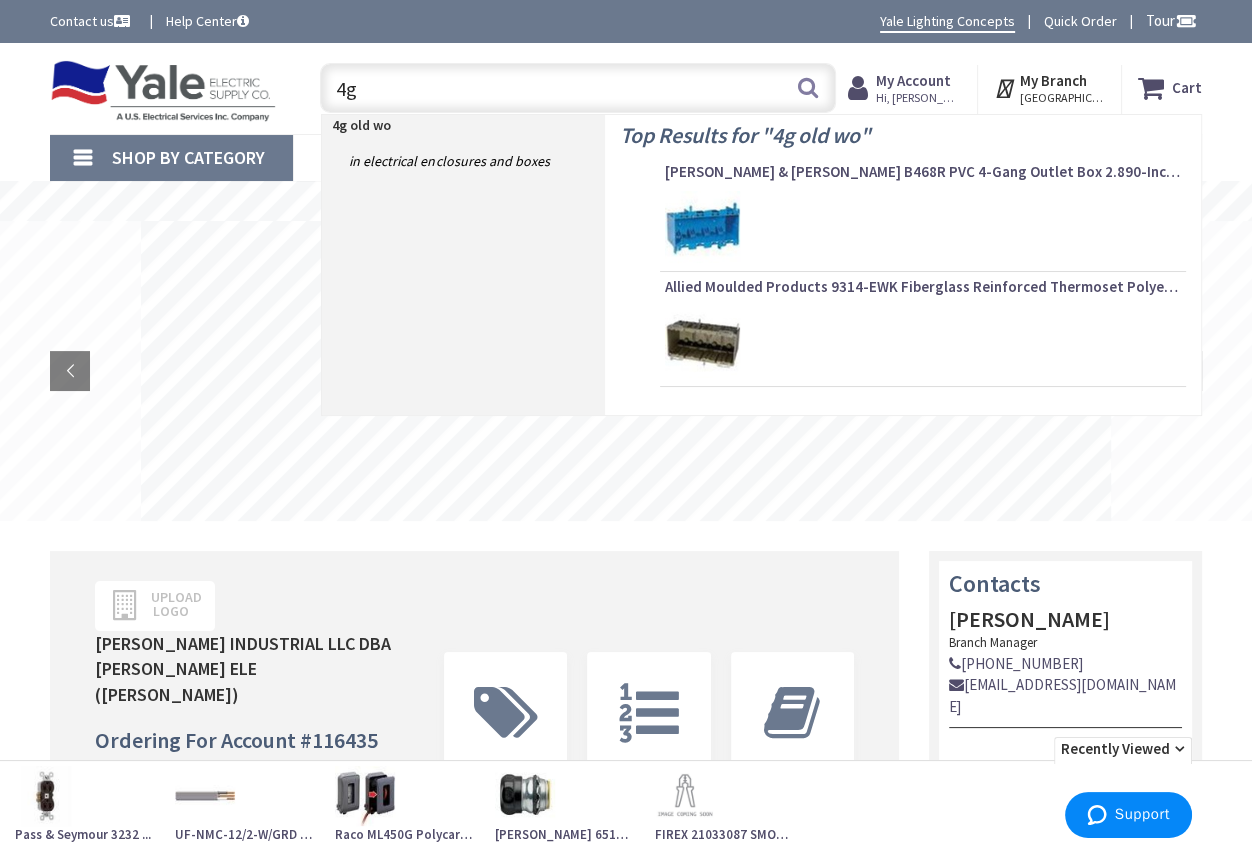 type on "4" 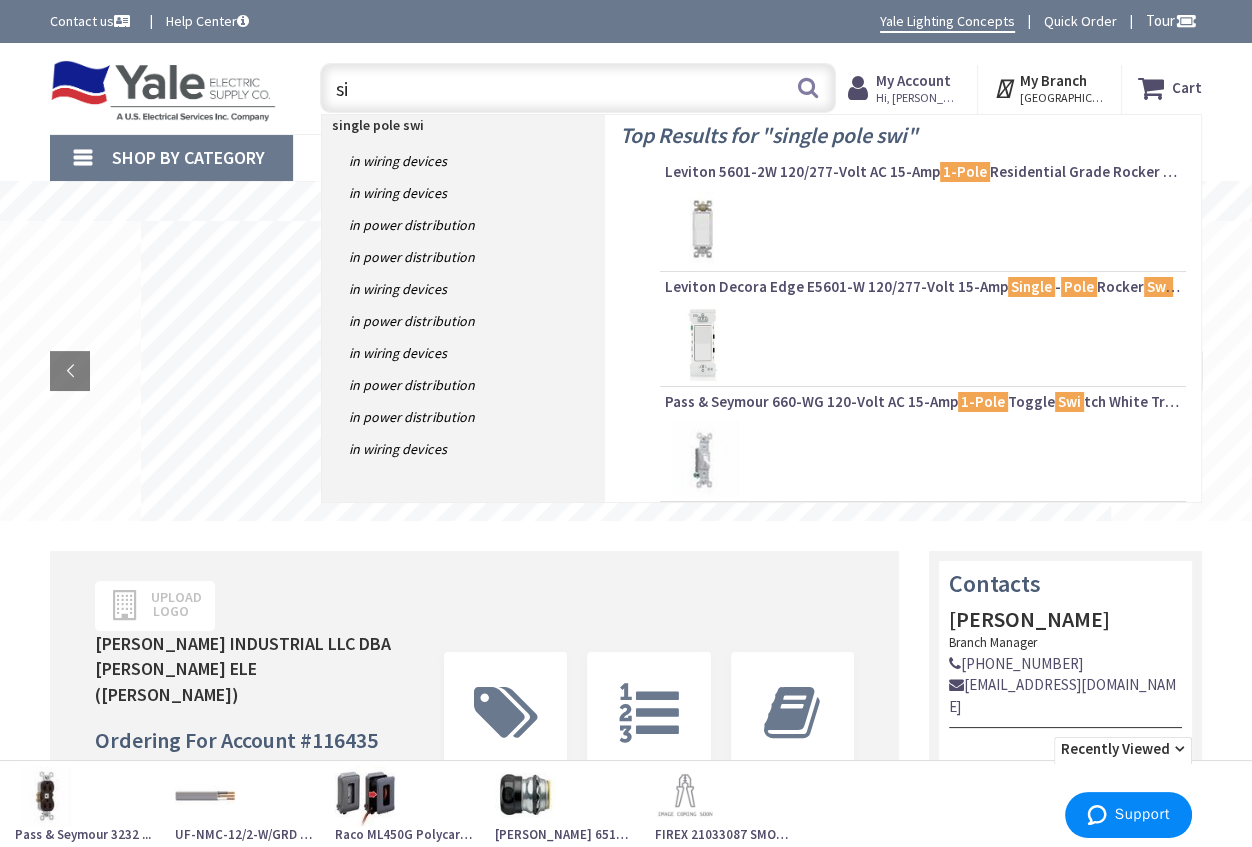 type on "s" 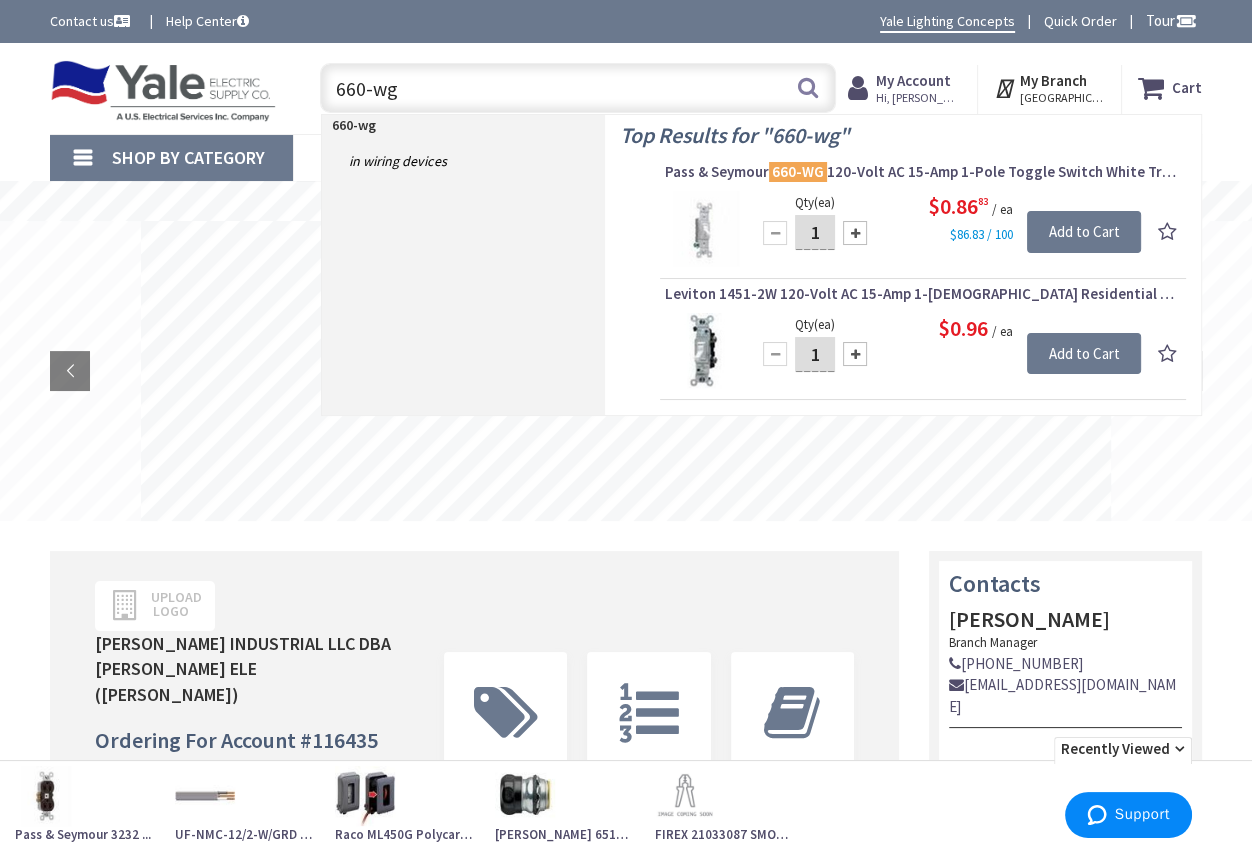 click on "660-wg" at bounding box center [578, 88] 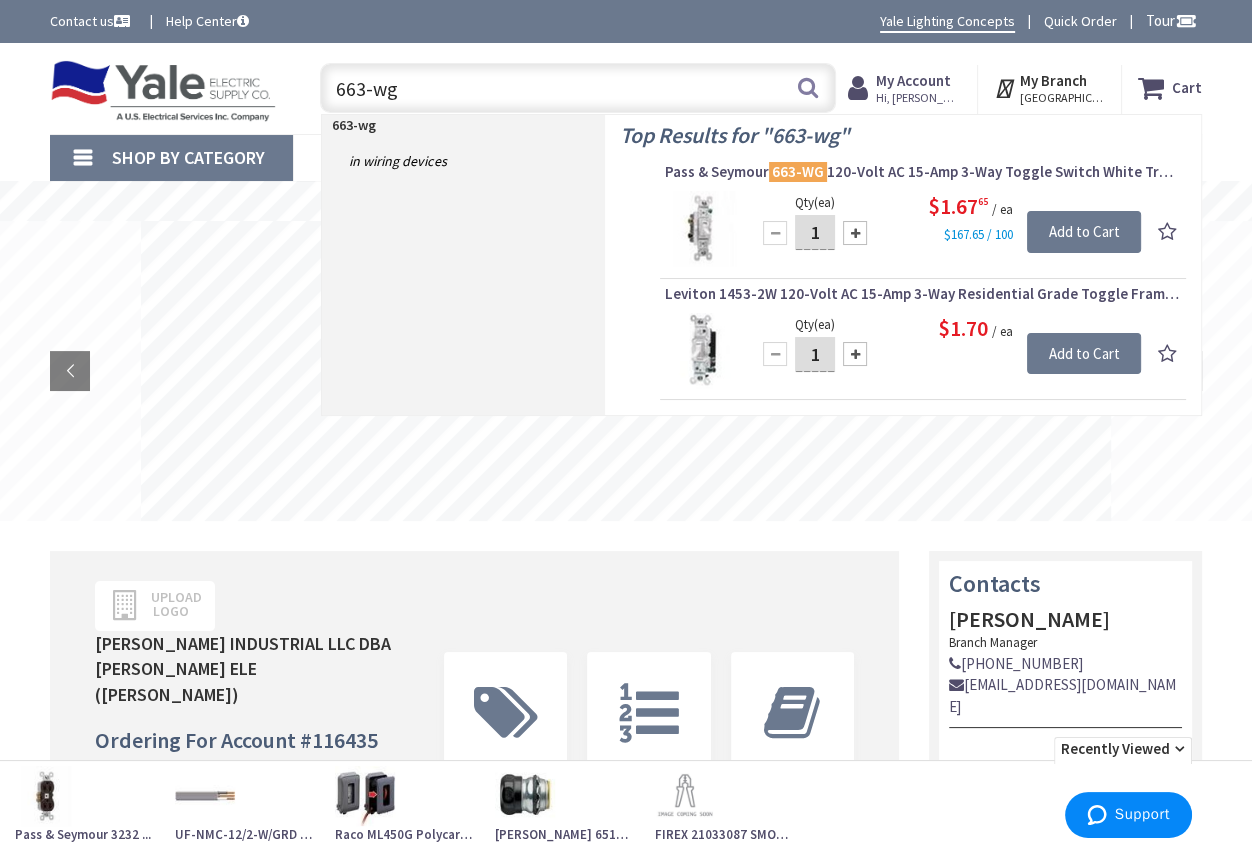 click on "663-wg" at bounding box center [578, 88] 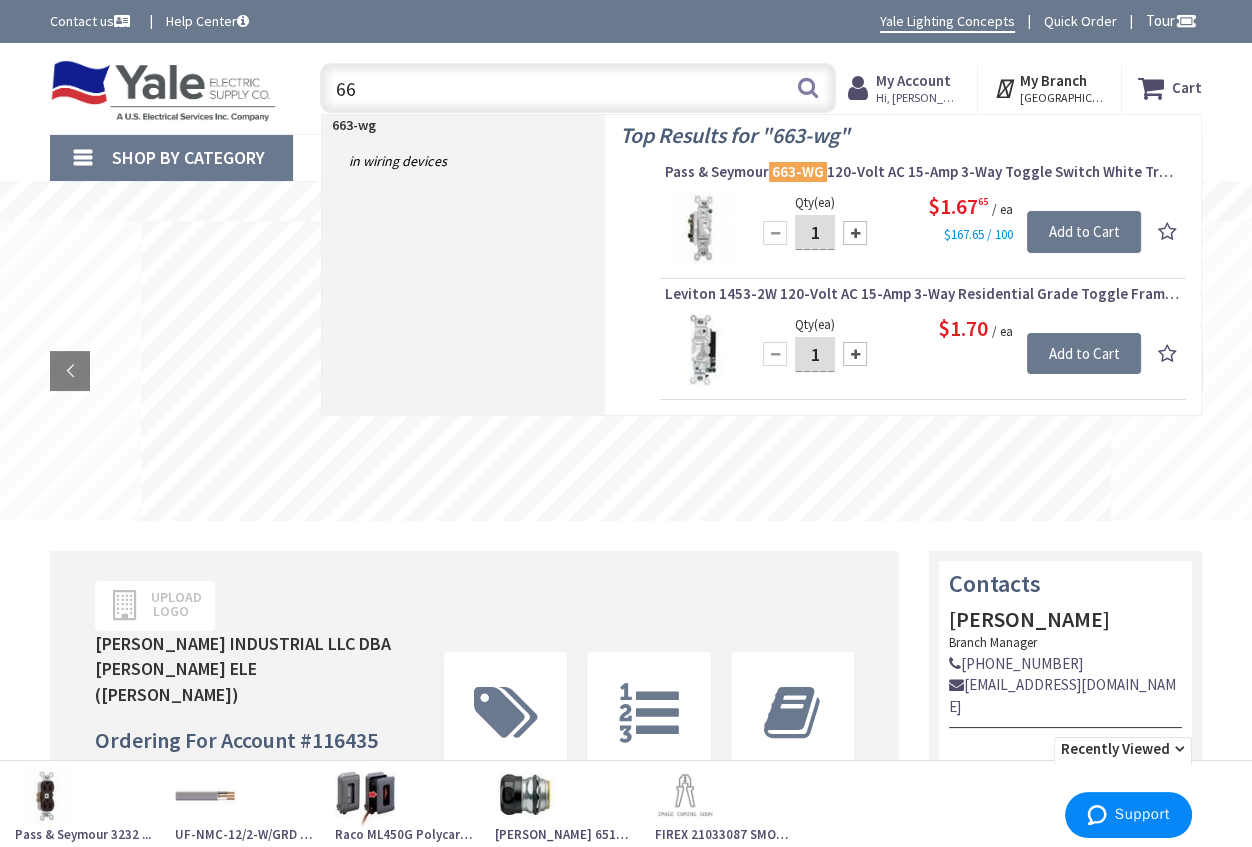 type on "6" 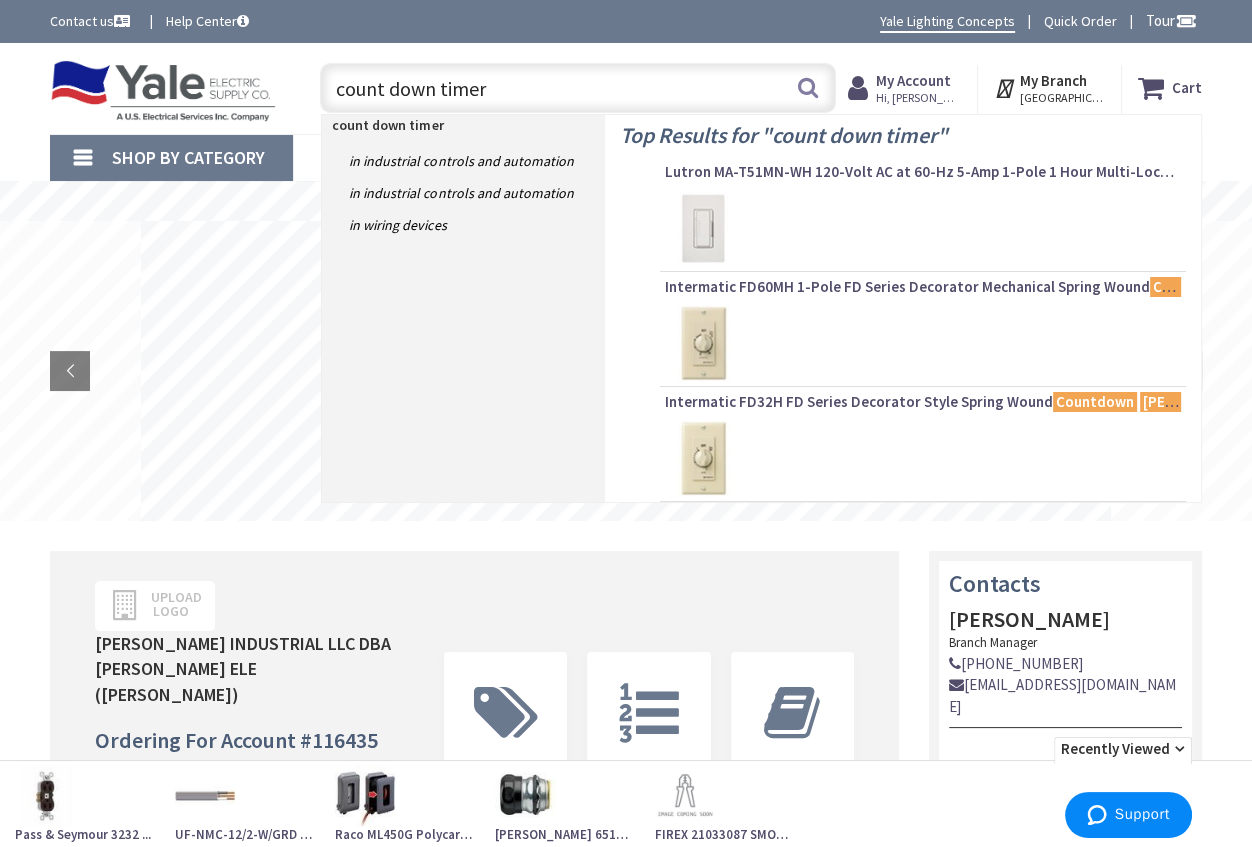 click on "count down timer" at bounding box center [578, 88] 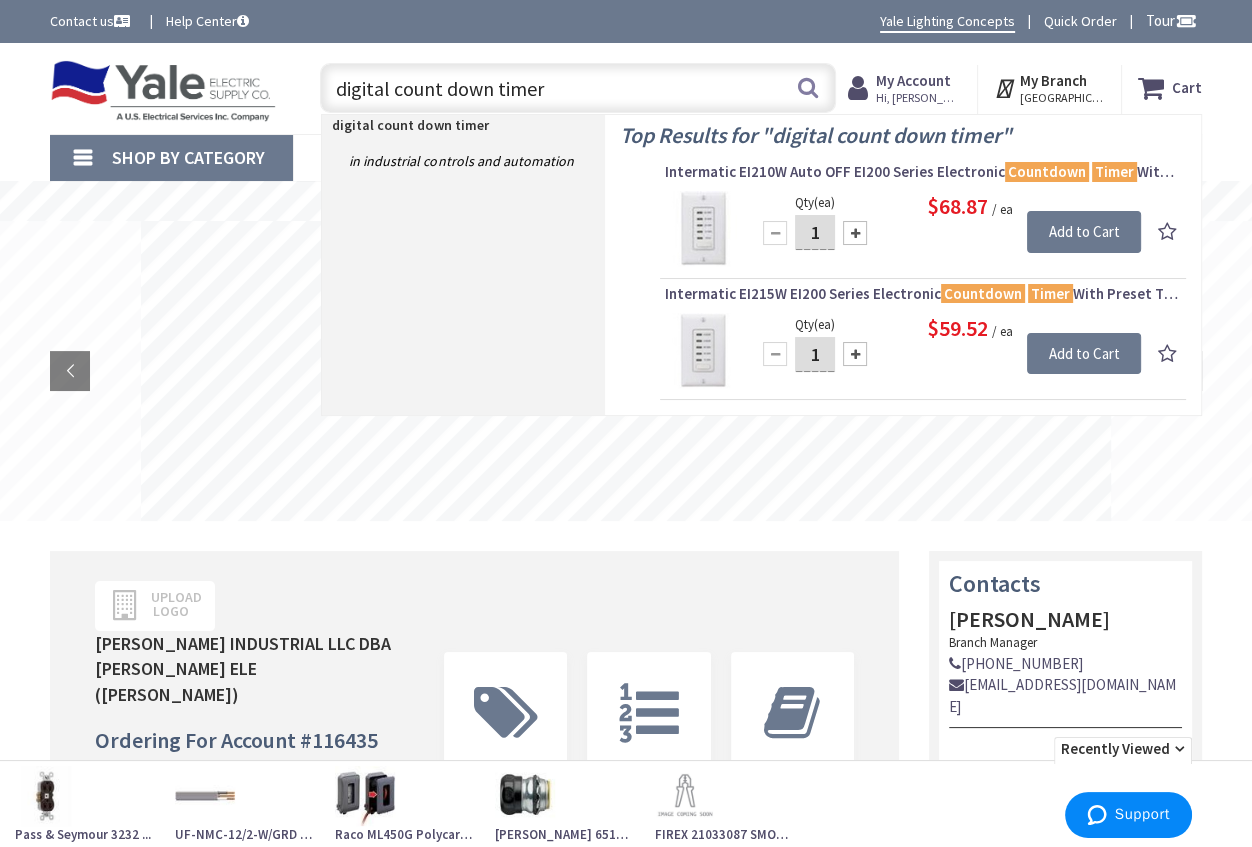 click on "digital count down timer" at bounding box center [578, 88] 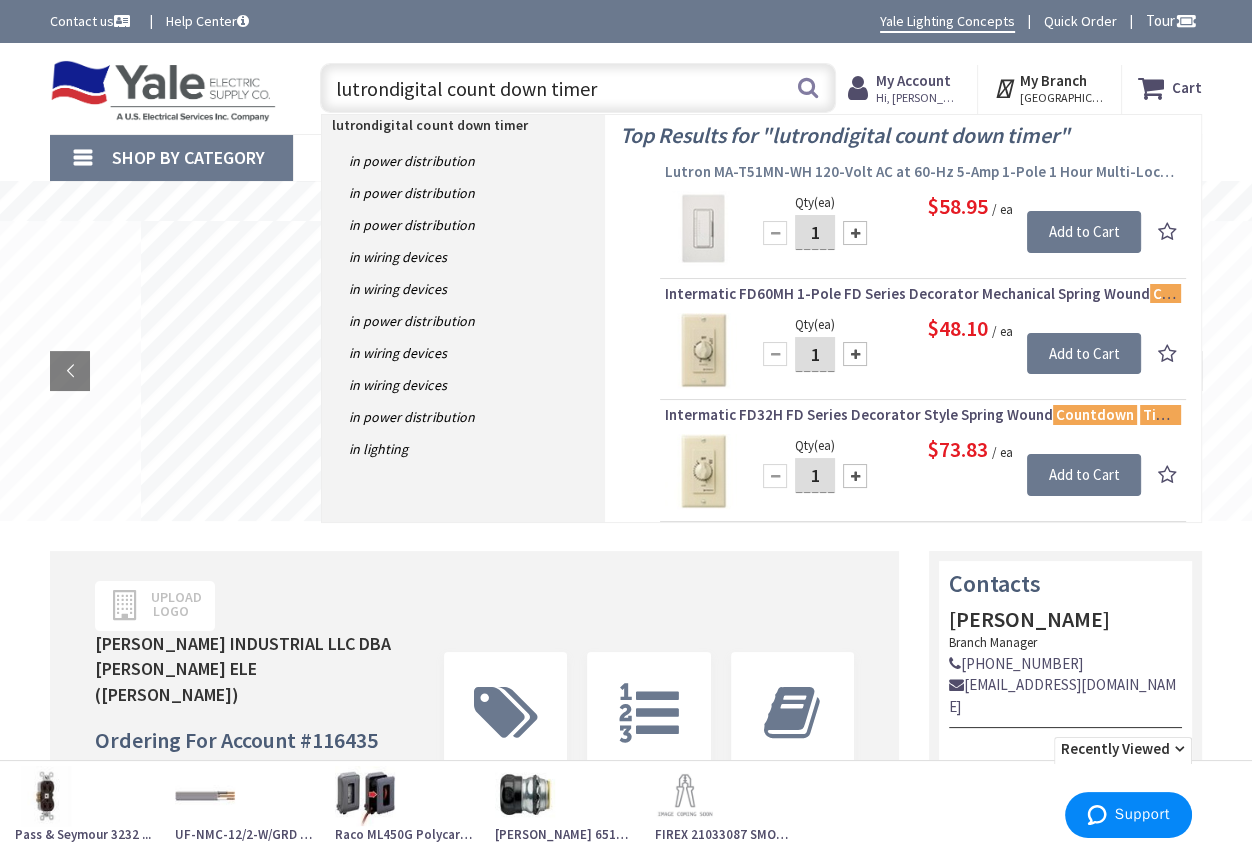 type on "lutrondigital count down timer" 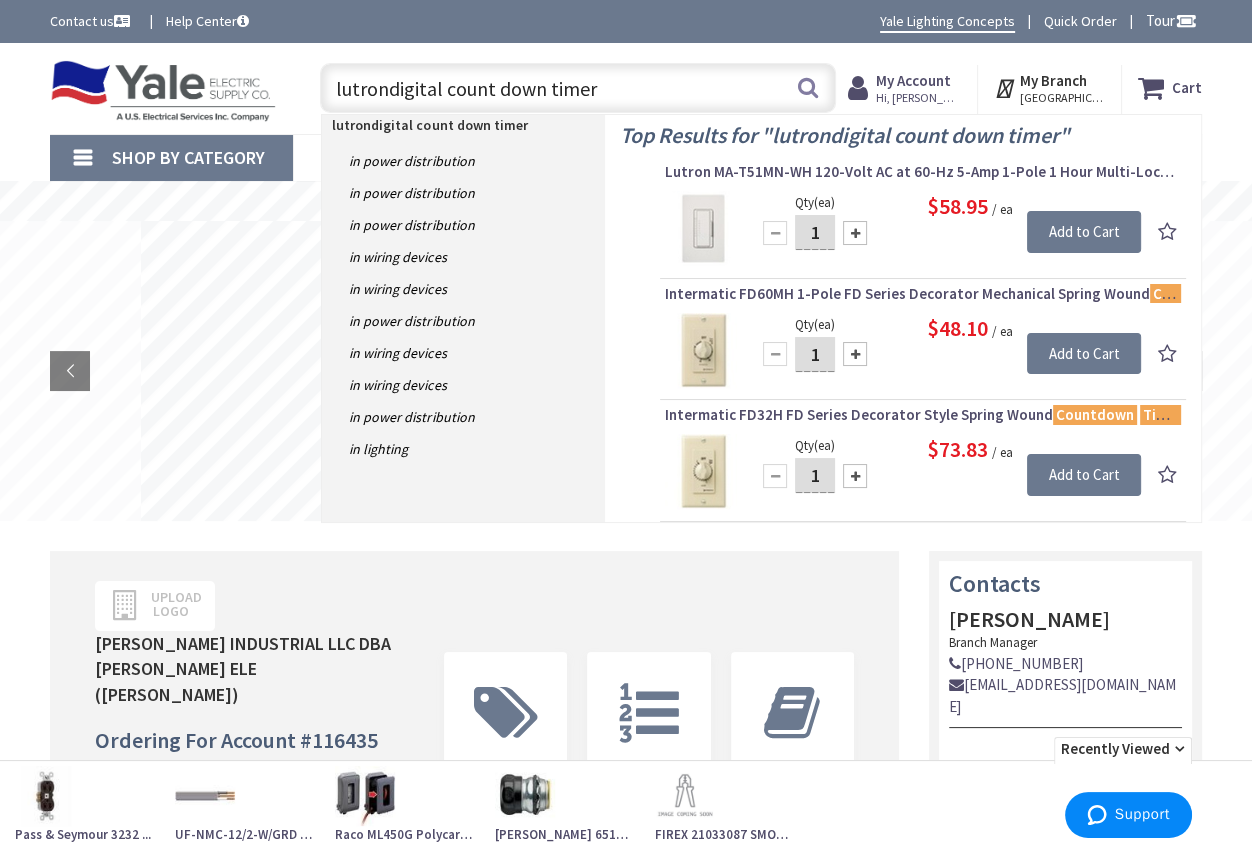 click on "Lutron MA-T51MN-WH 120-Volt AC at 60-Hz 5-Amp 1-Pole 1 Hour Multi-Location  Countdown   Timer  Switch Gloss White Maestro®" at bounding box center (923, 172) 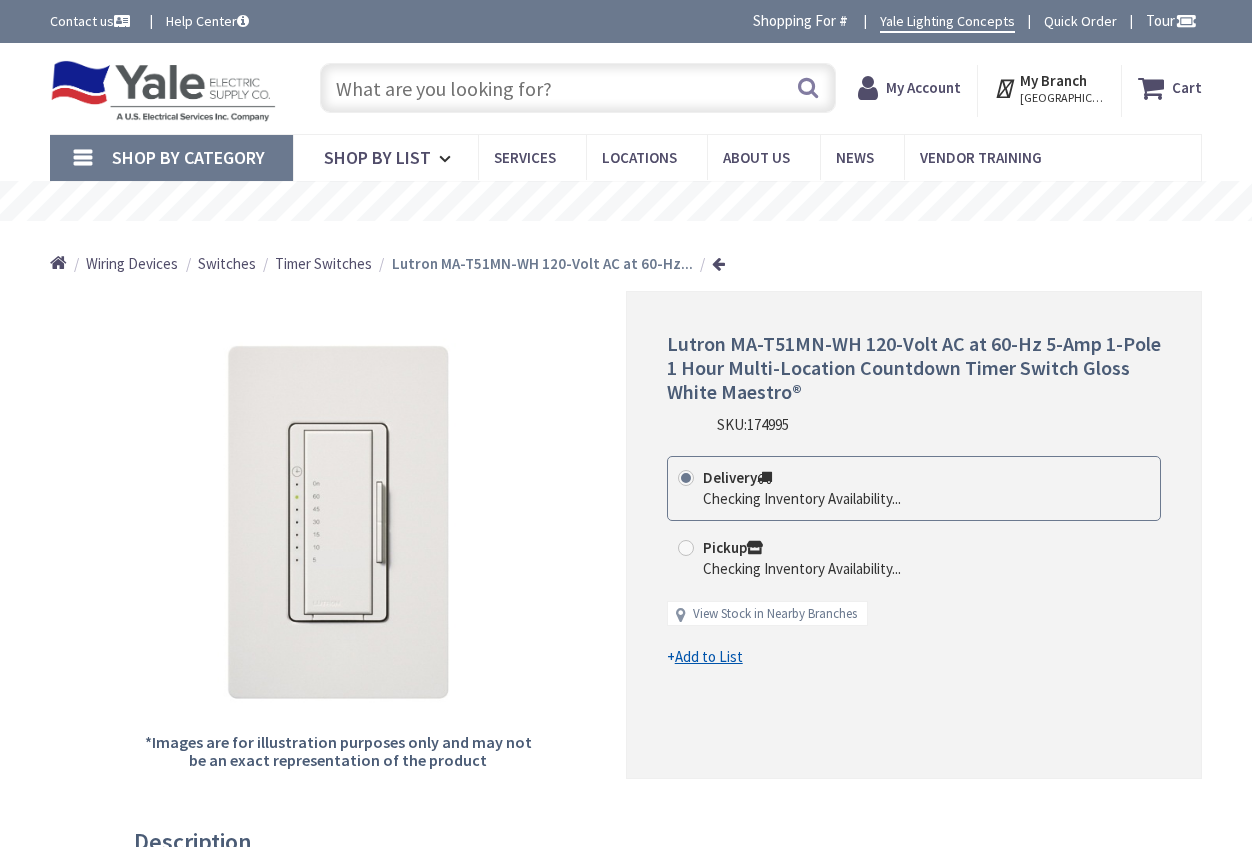 scroll, scrollTop: 0, scrollLeft: 0, axis: both 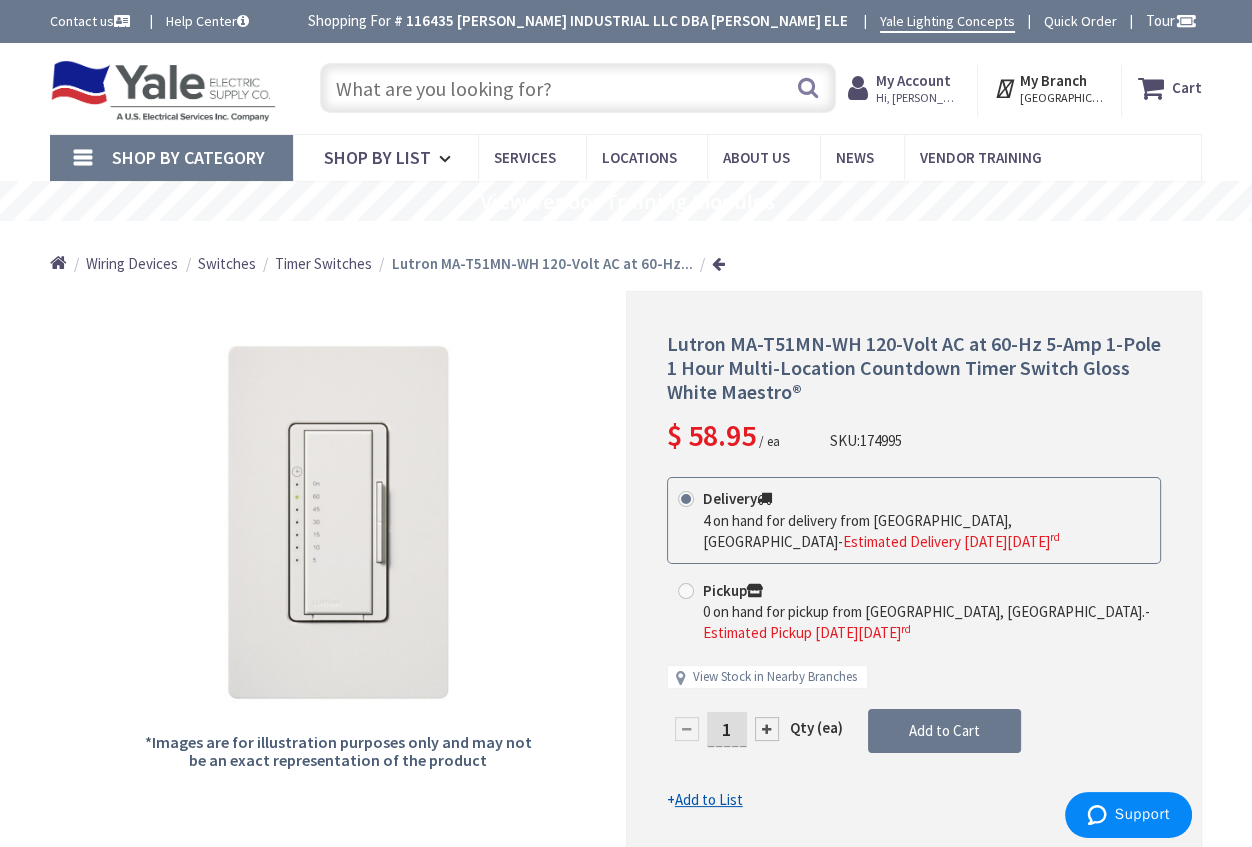 click at bounding box center [578, 88] 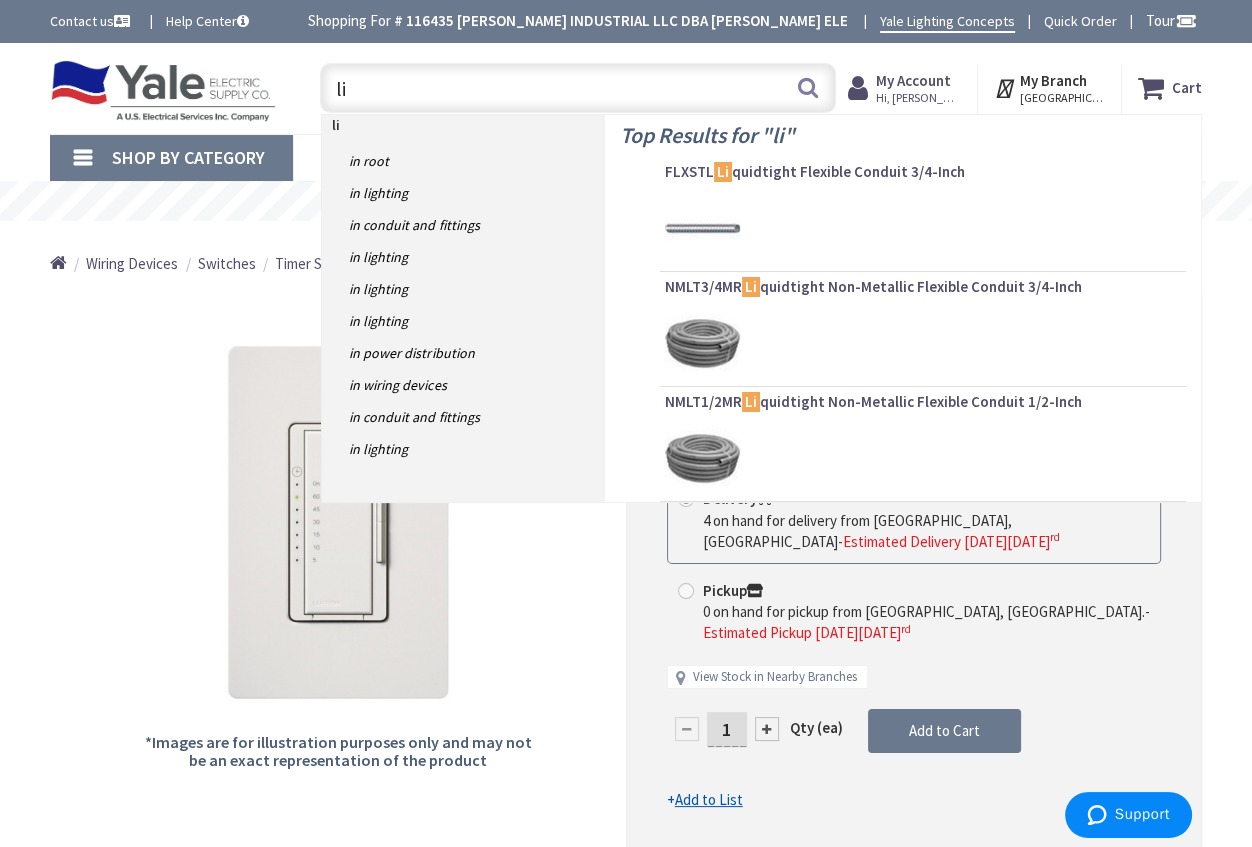 type on "l" 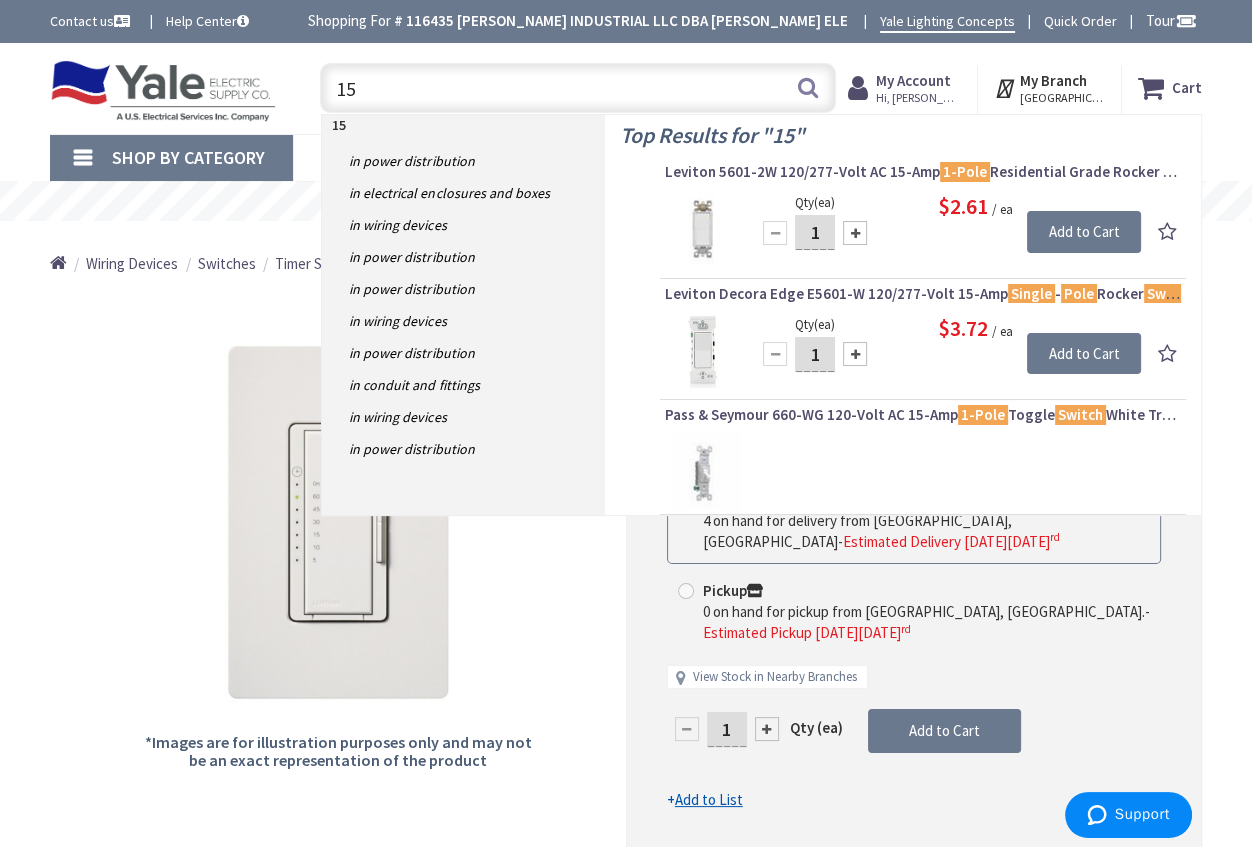 type on "1" 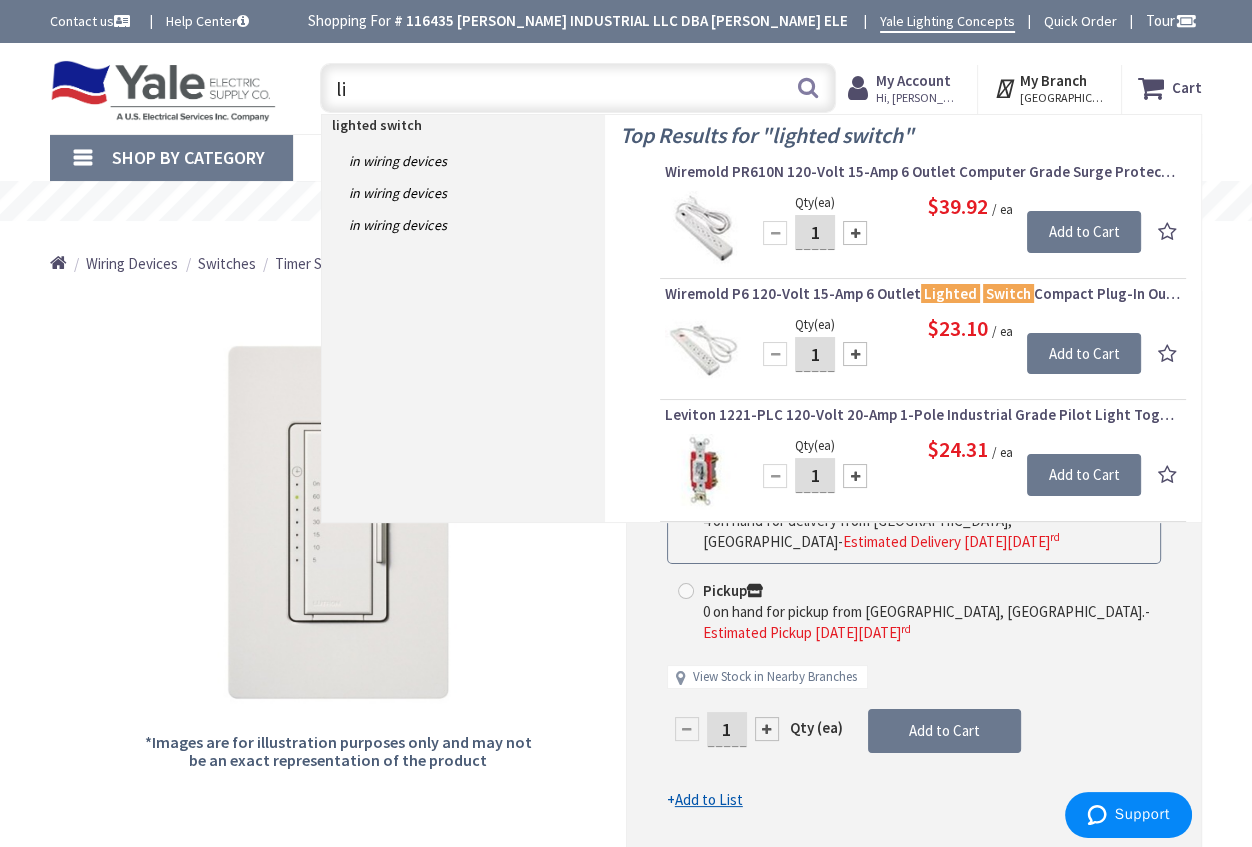 type on "l" 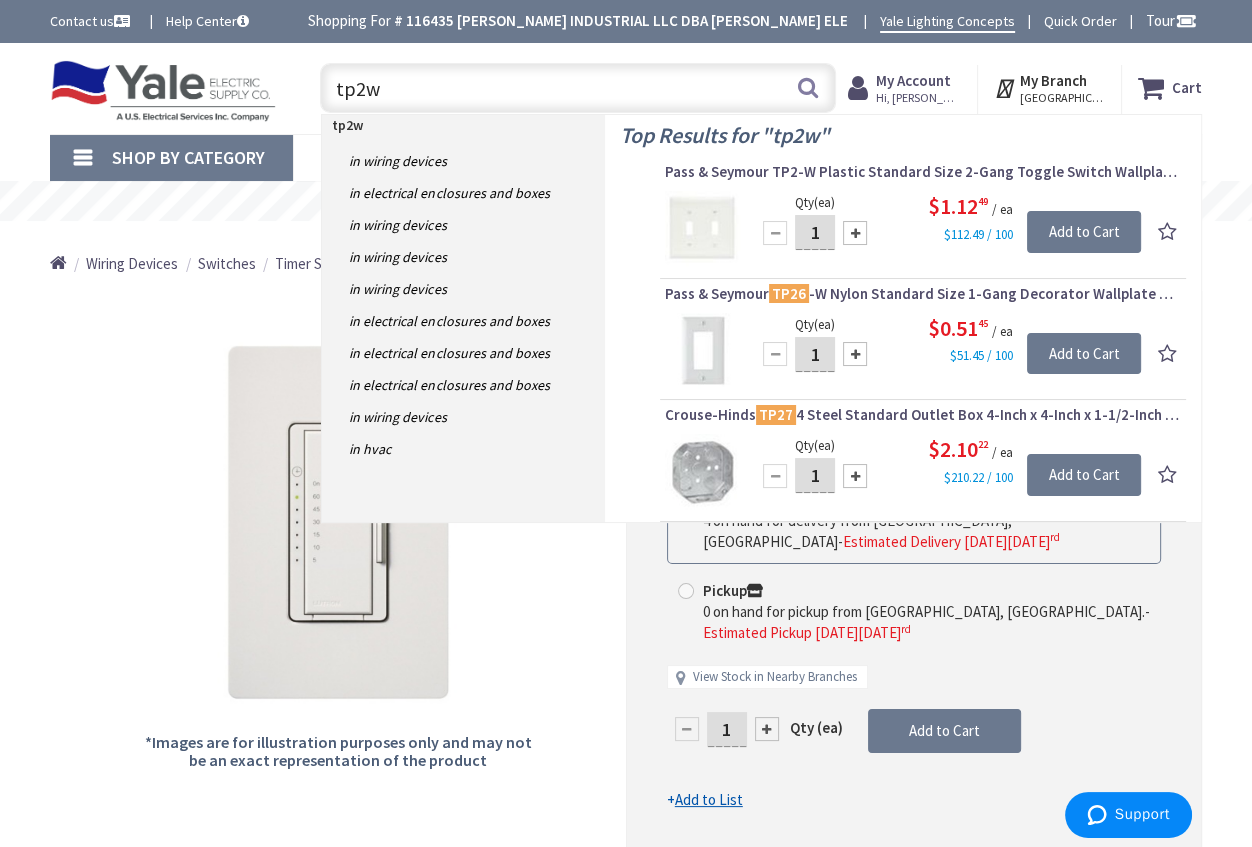 click on "tp2w" at bounding box center (578, 88) 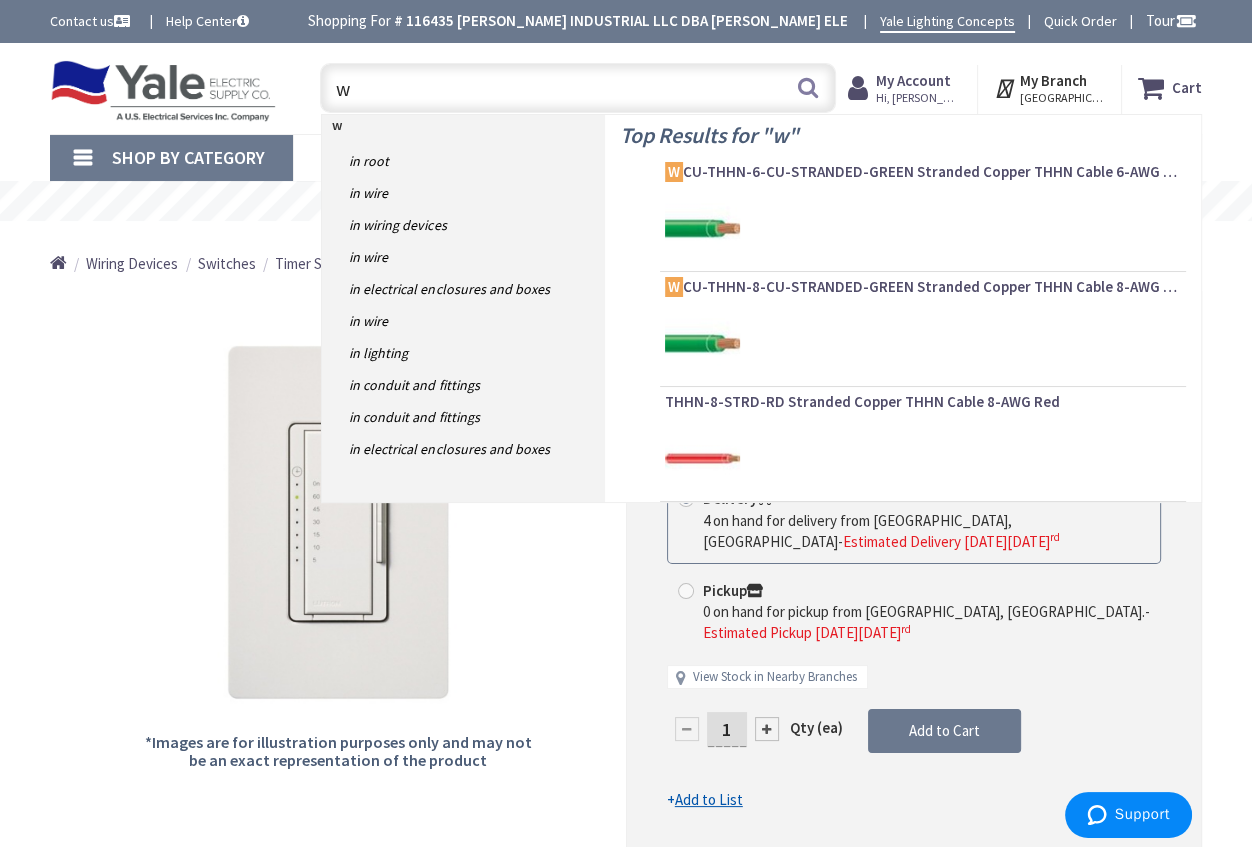 drag, startPoint x: 364, startPoint y: 85, endPoint x: 313, endPoint y: 85, distance: 51 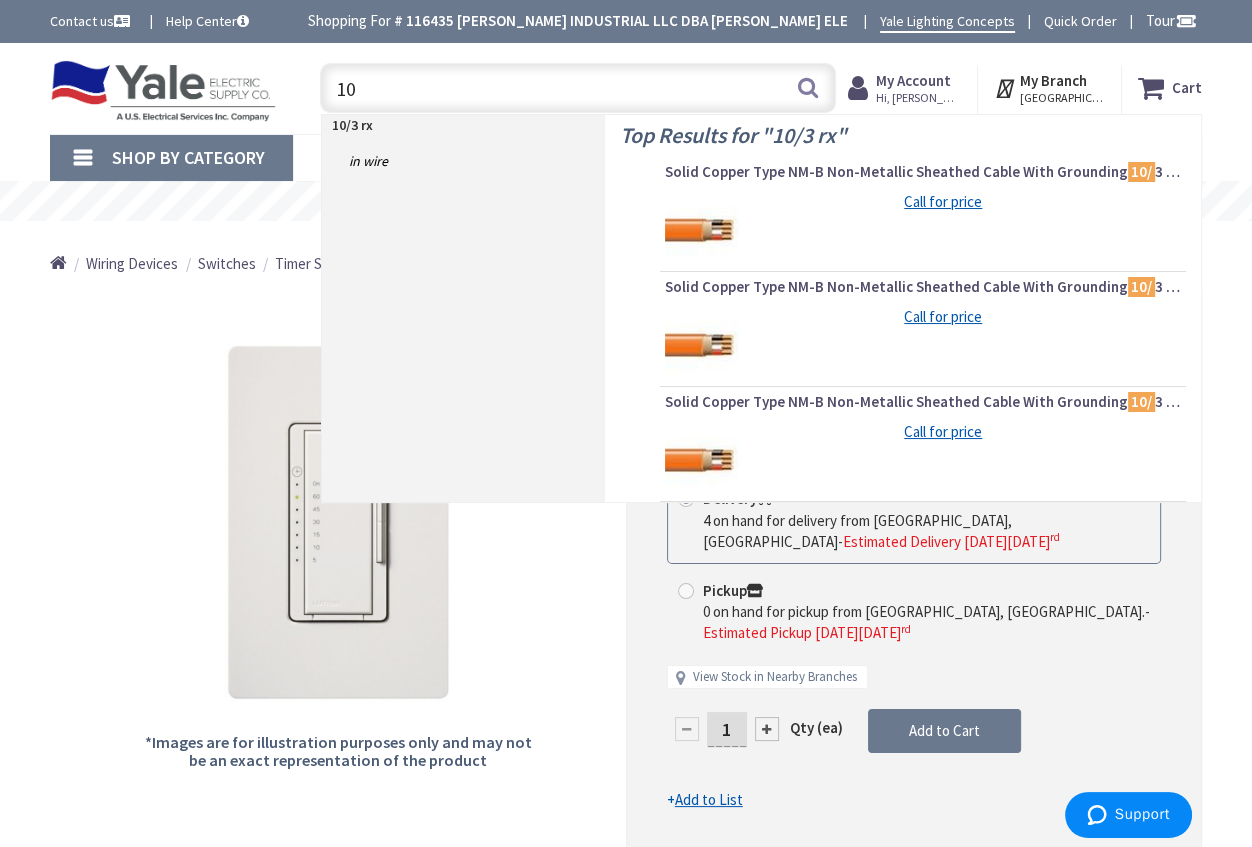 type on "1" 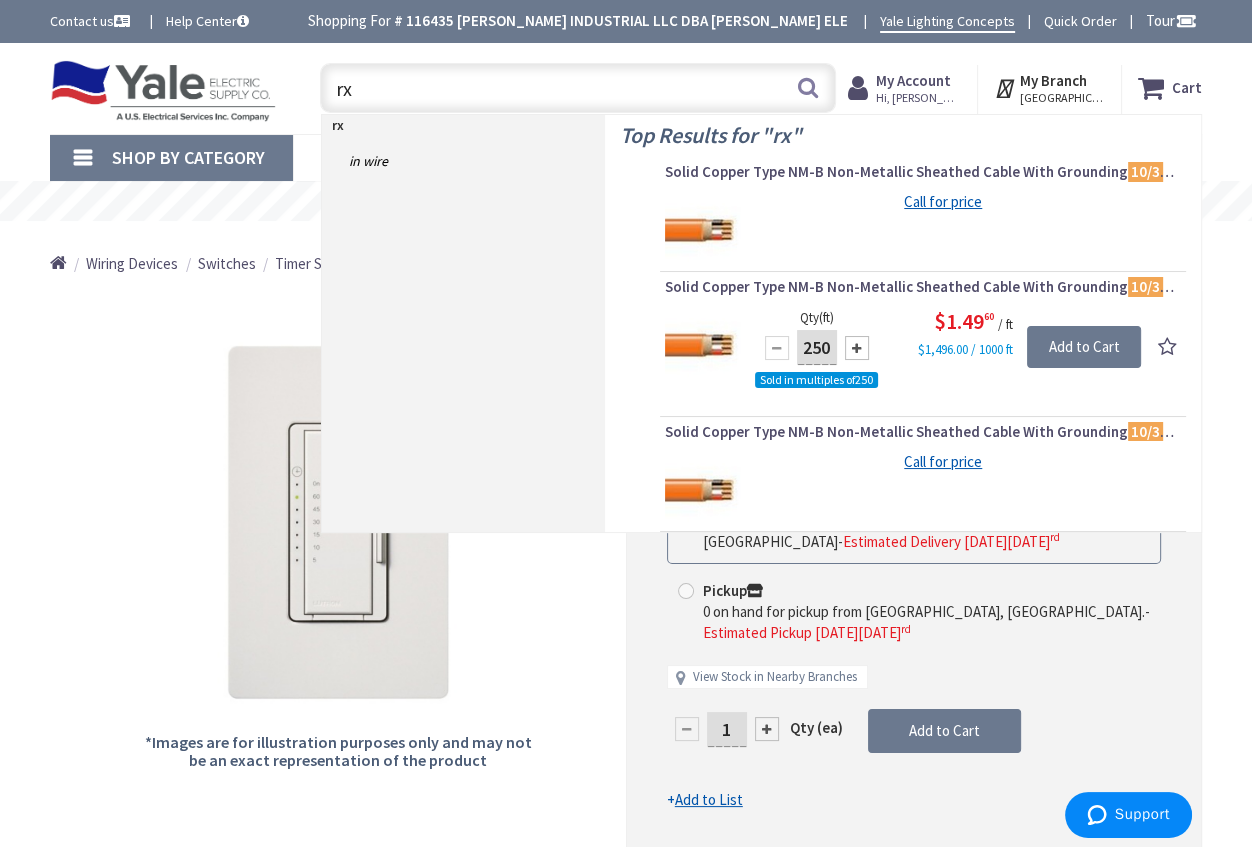 type on "r" 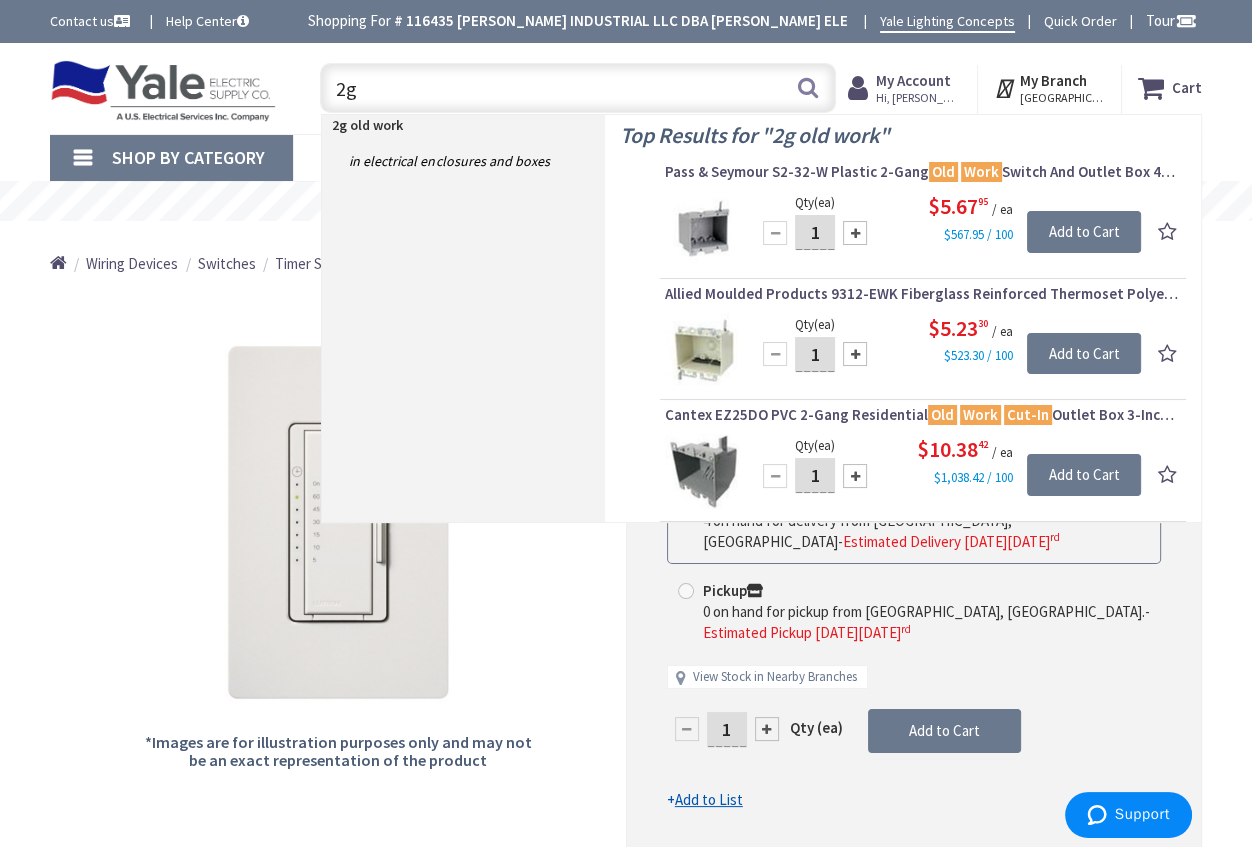type on "2" 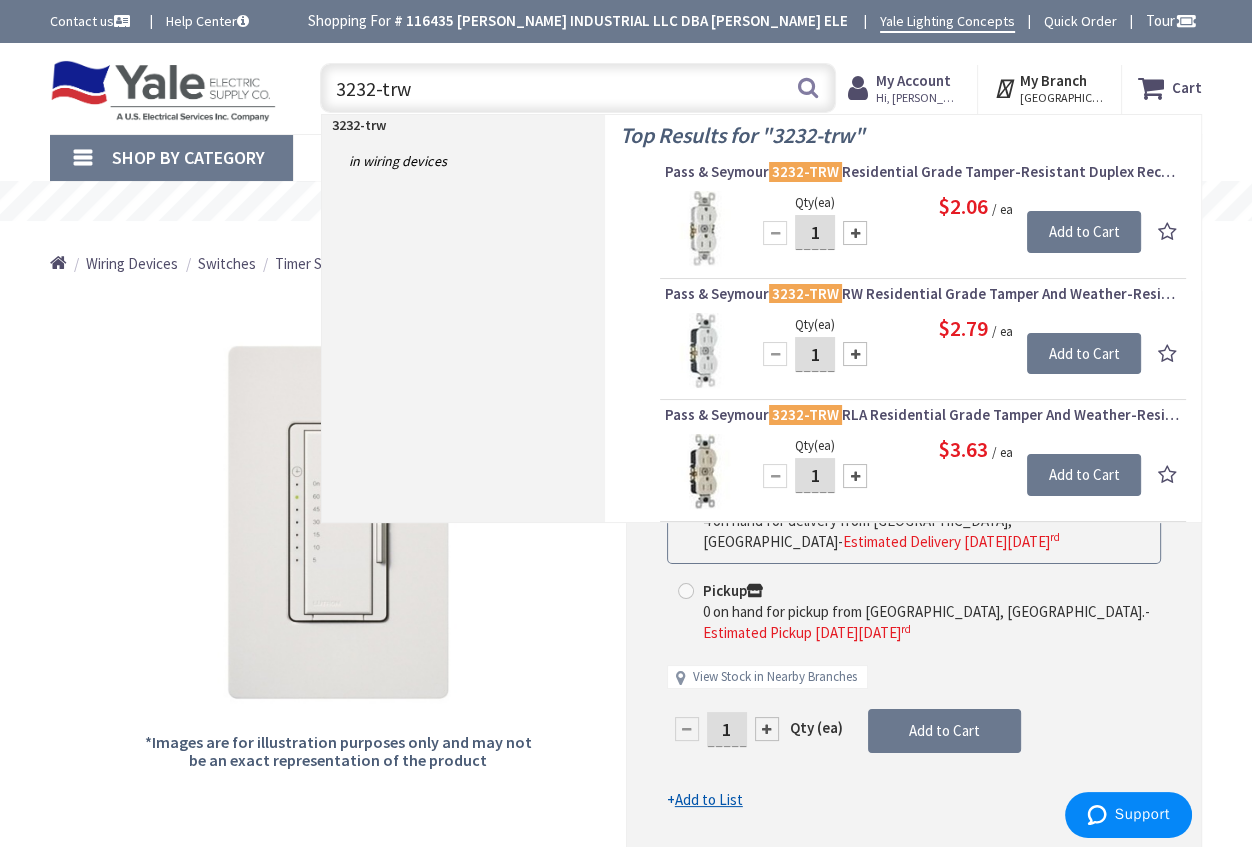 drag, startPoint x: 330, startPoint y: 71, endPoint x: 317, endPoint y: 73, distance: 13.152946 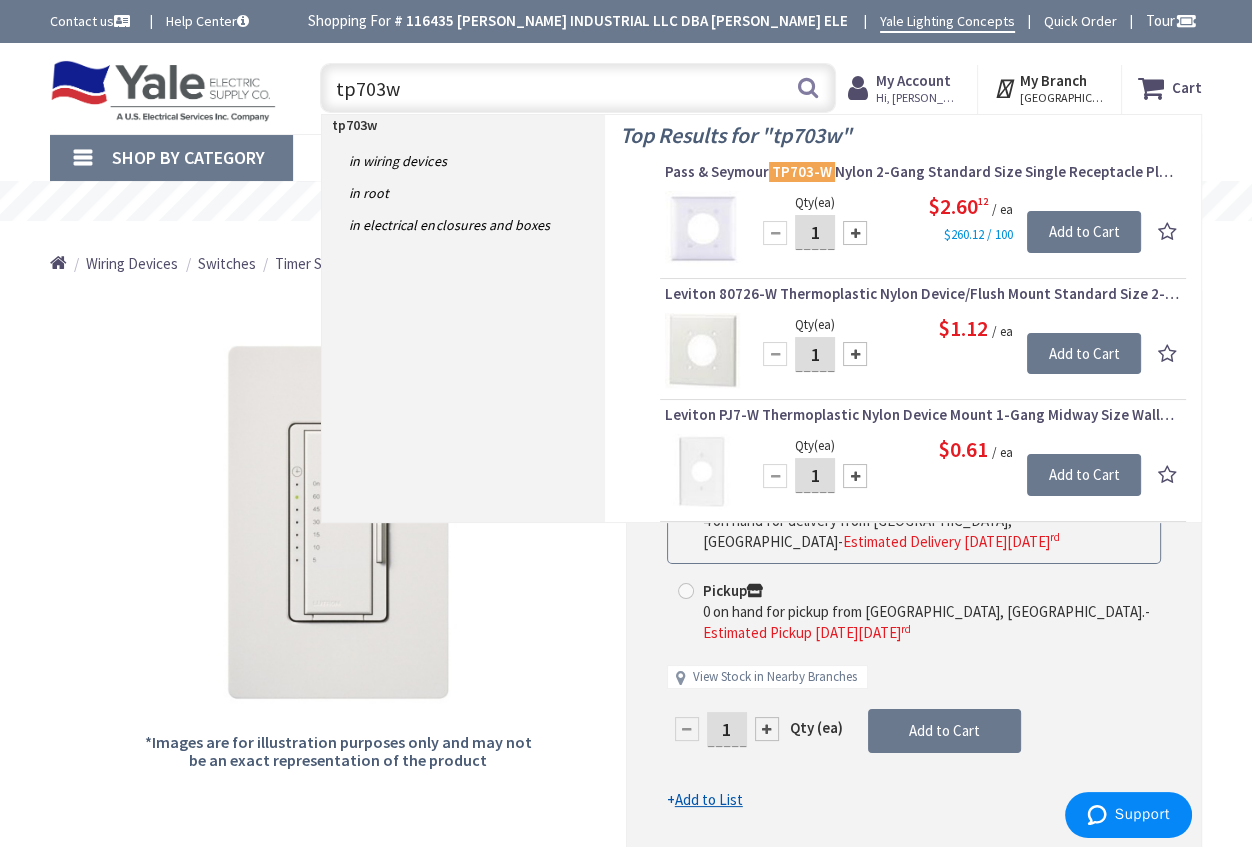 drag, startPoint x: 400, startPoint y: 79, endPoint x: 321, endPoint y: 93, distance: 80.23092 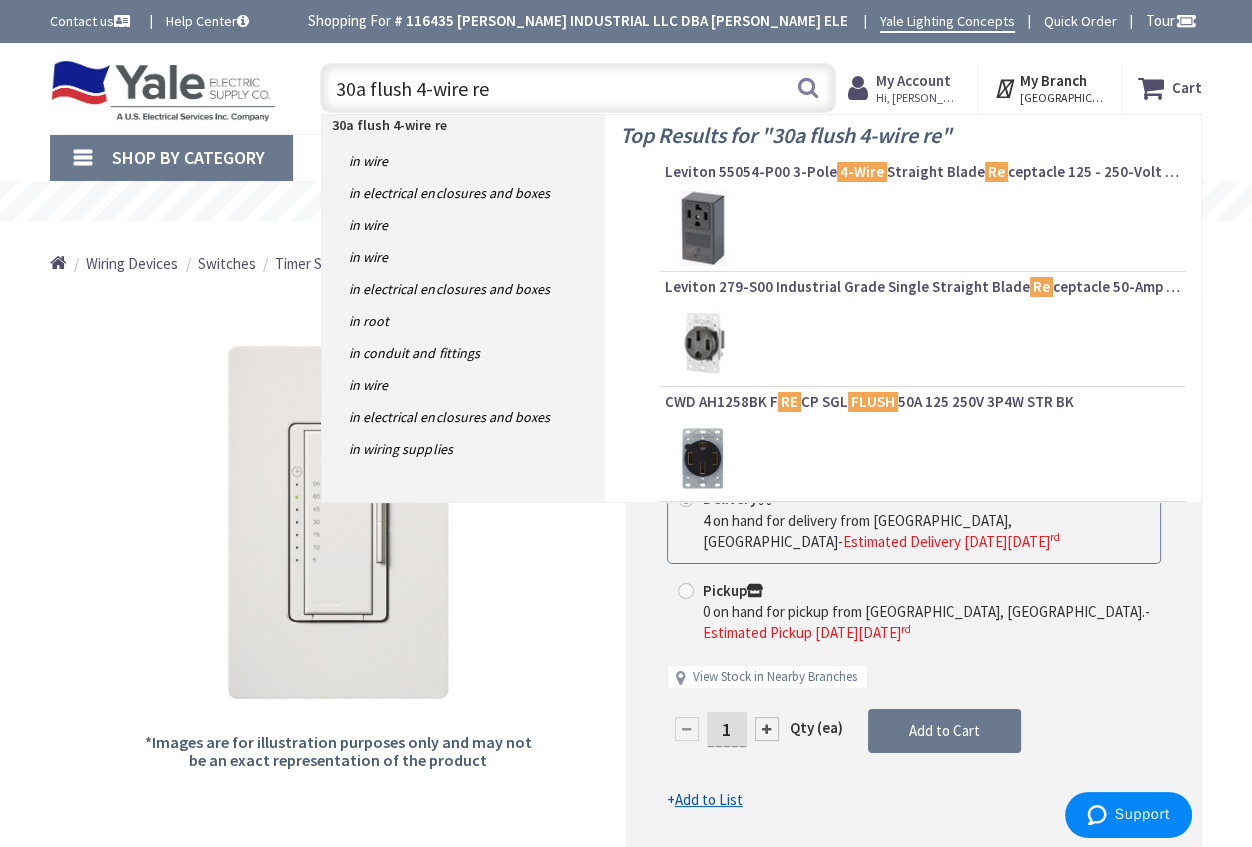click on "30a flush 4-wire re" at bounding box center (578, 88) 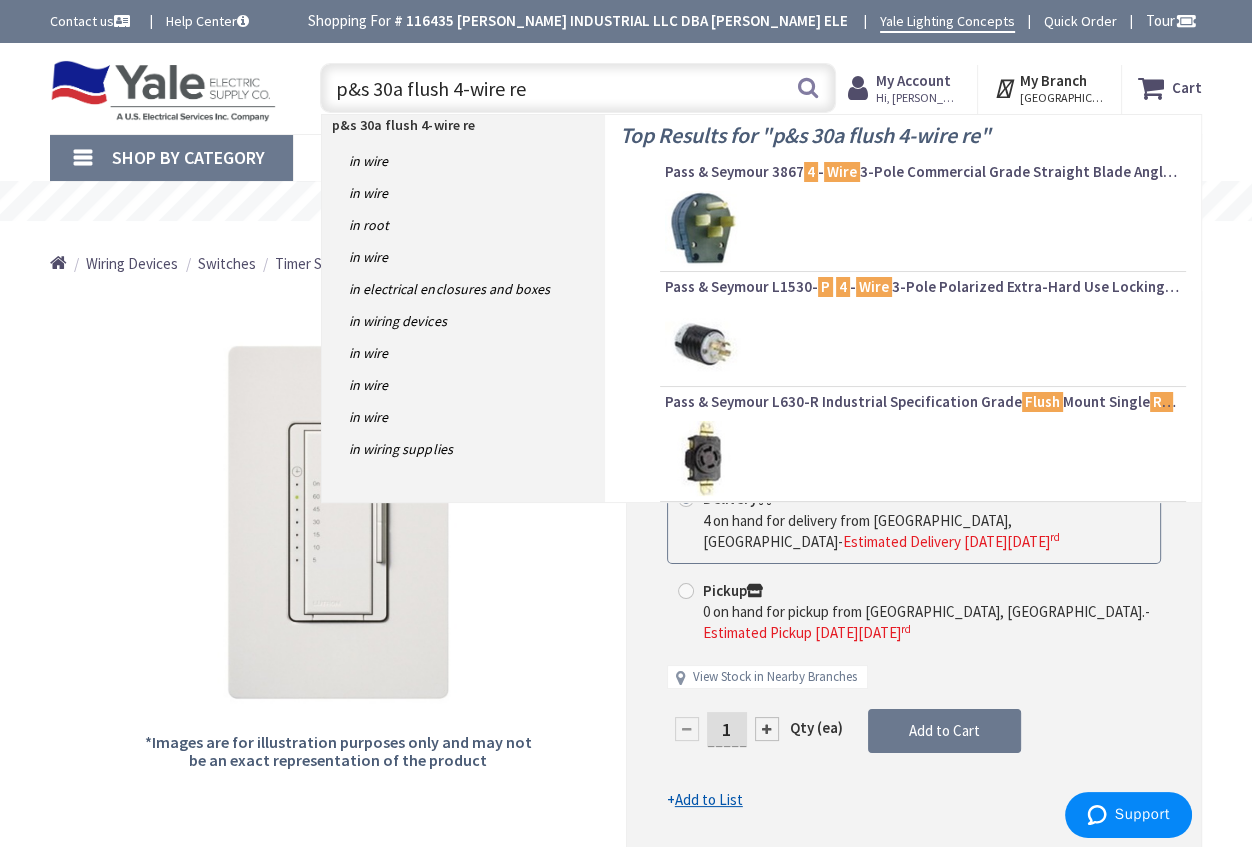 click on "p&s 30a flush 4-wire re" at bounding box center [578, 88] 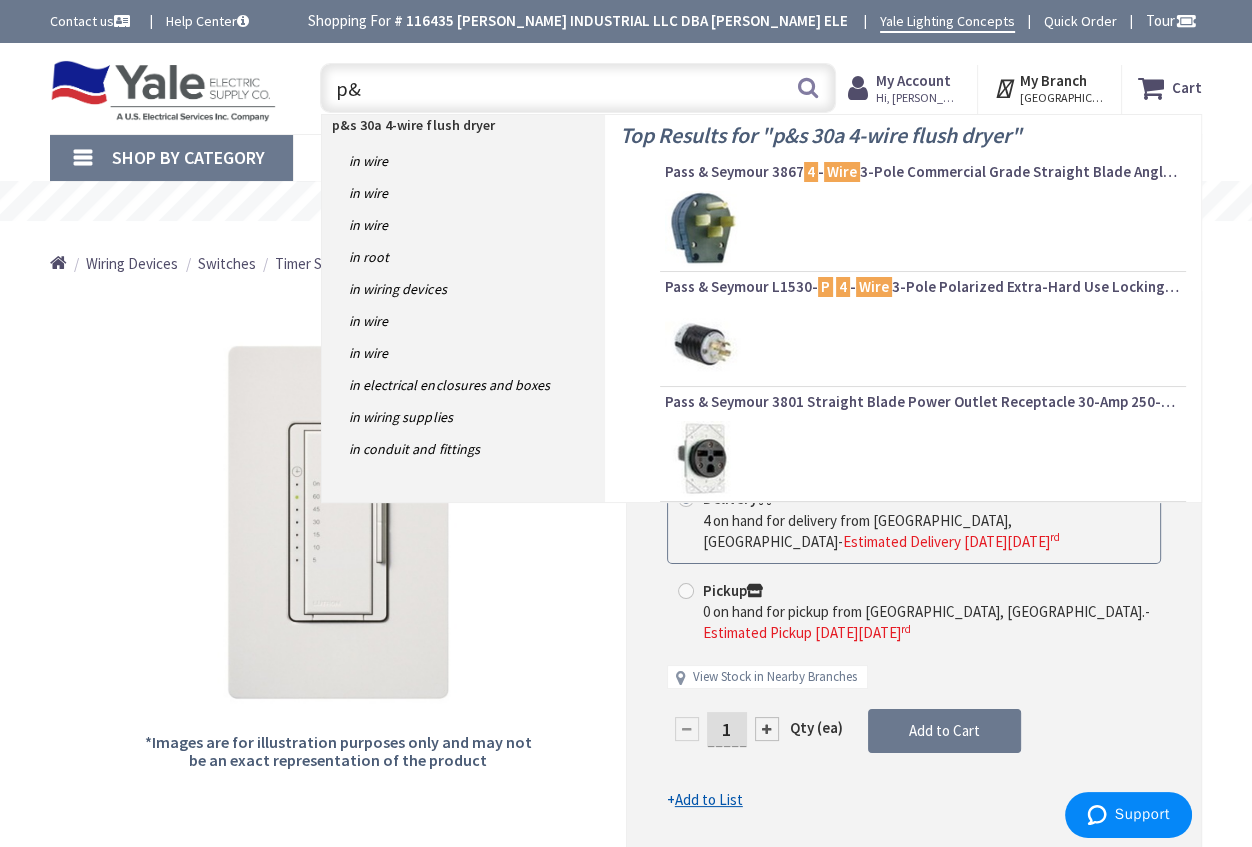 type on "p" 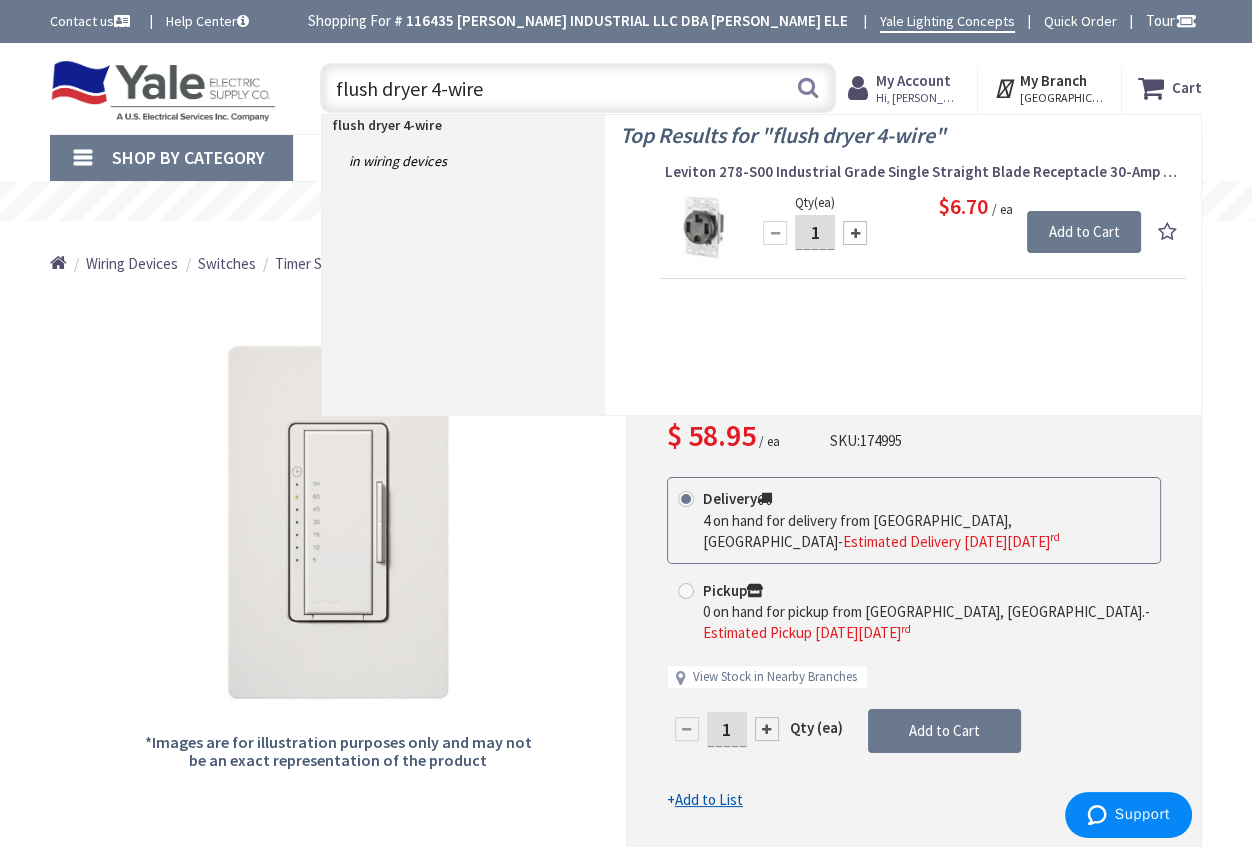 click on "flush dryer 4-wire" at bounding box center (578, 88) 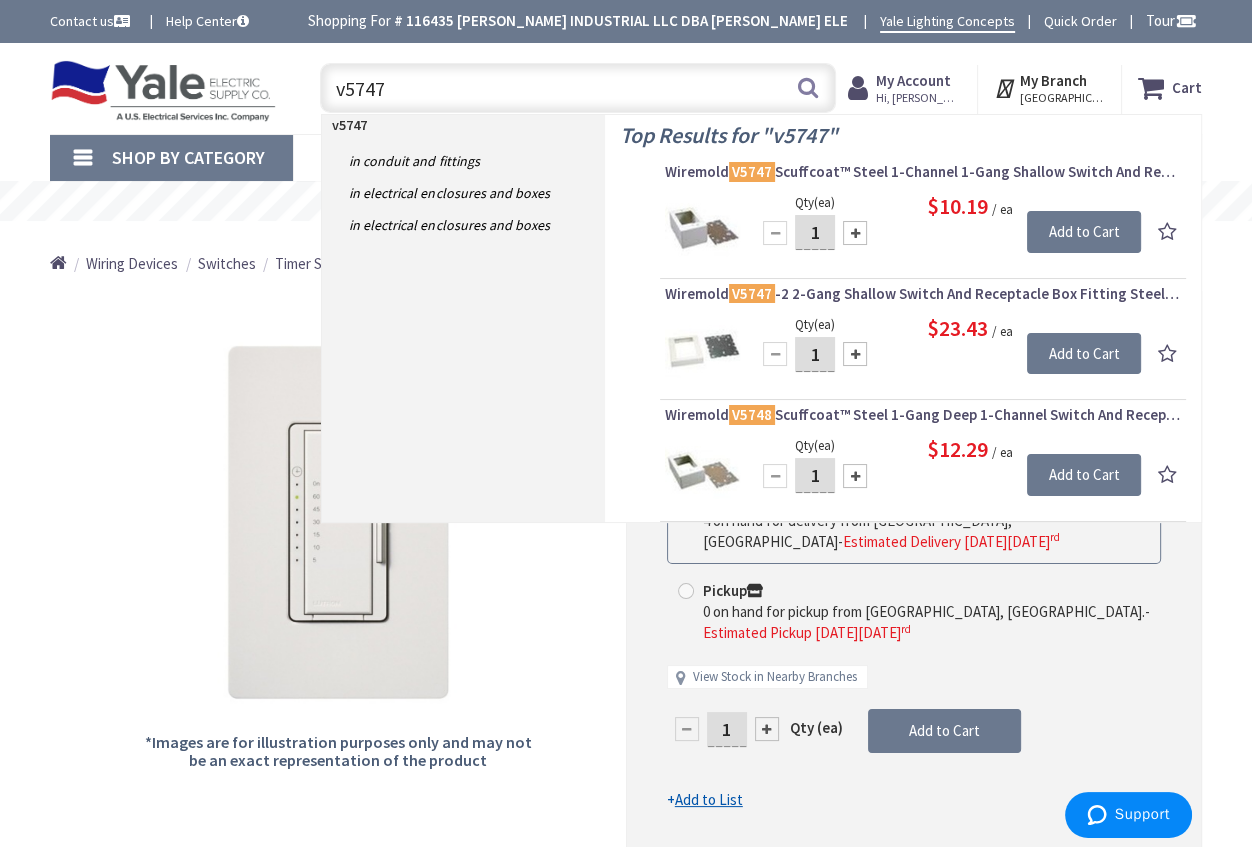drag, startPoint x: 418, startPoint y: 84, endPoint x: 311, endPoint y: 78, distance: 107.16809 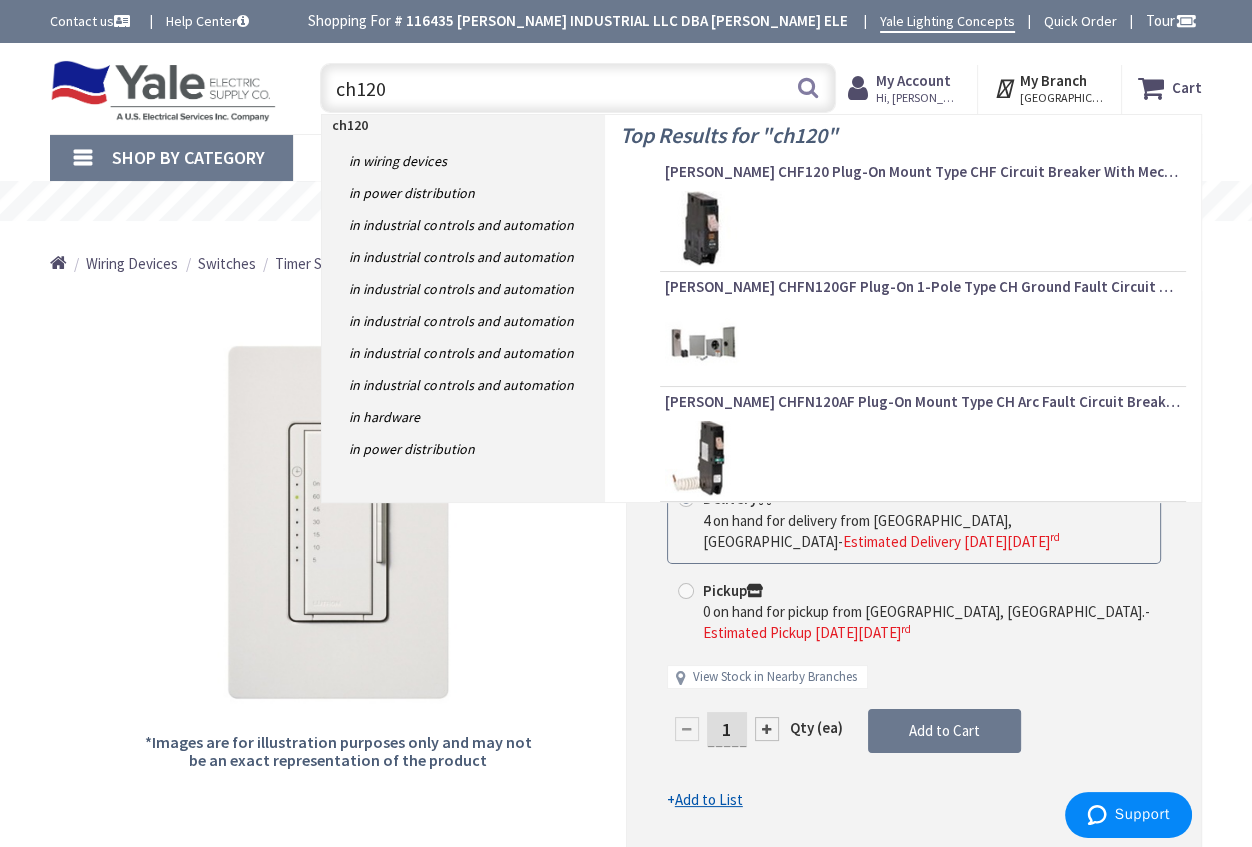 click on "ch120" at bounding box center [578, 88] 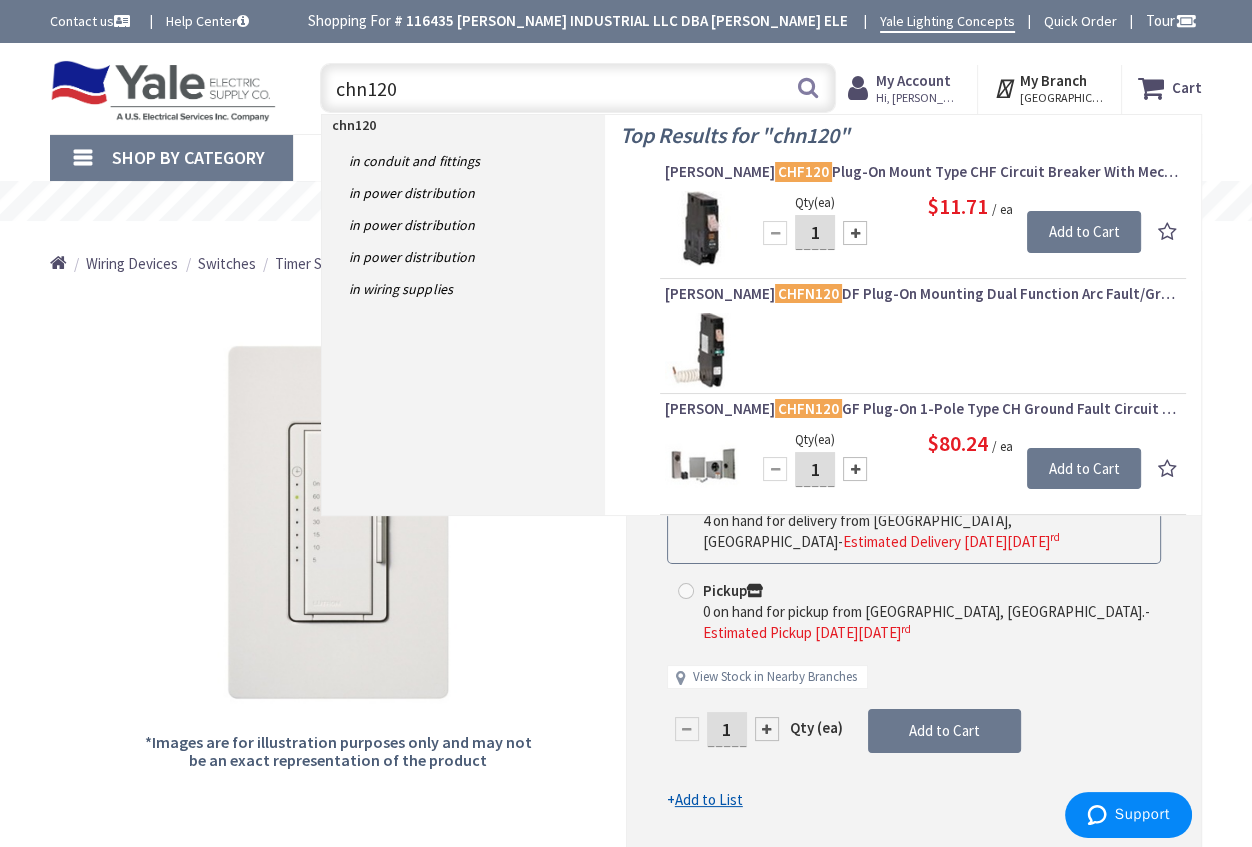 click on "chn120" at bounding box center (578, 88) 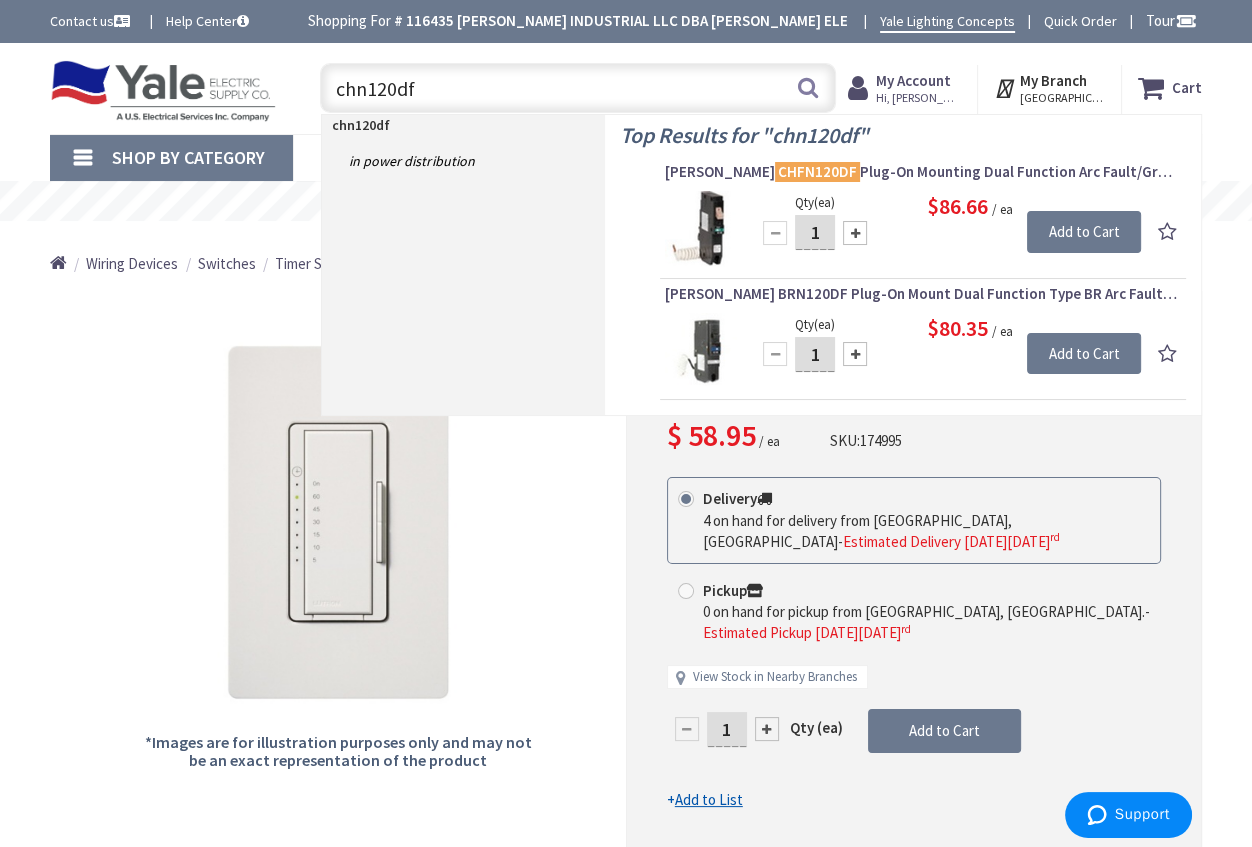 click on "chn120df" at bounding box center [578, 88] 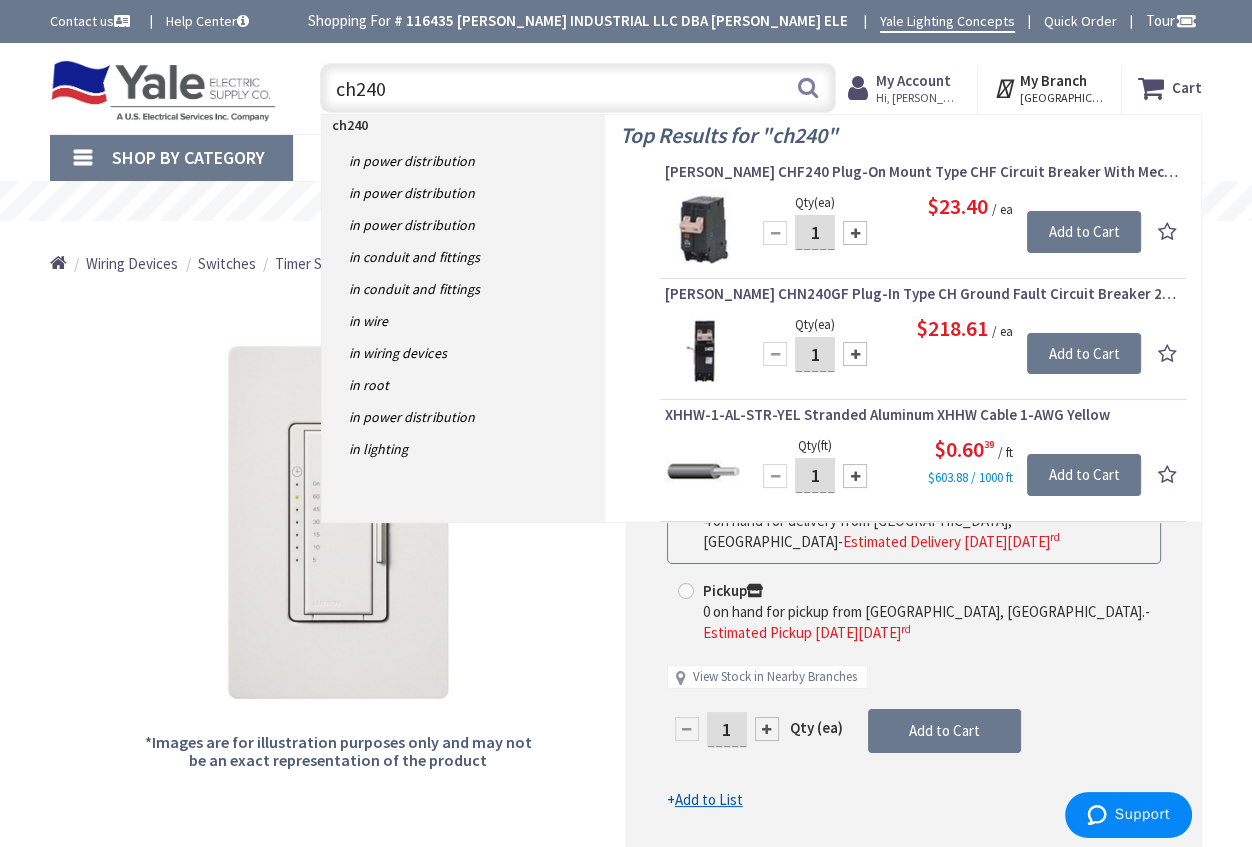 drag, startPoint x: 418, startPoint y: 86, endPoint x: 325, endPoint y: 80, distance: 93.193344 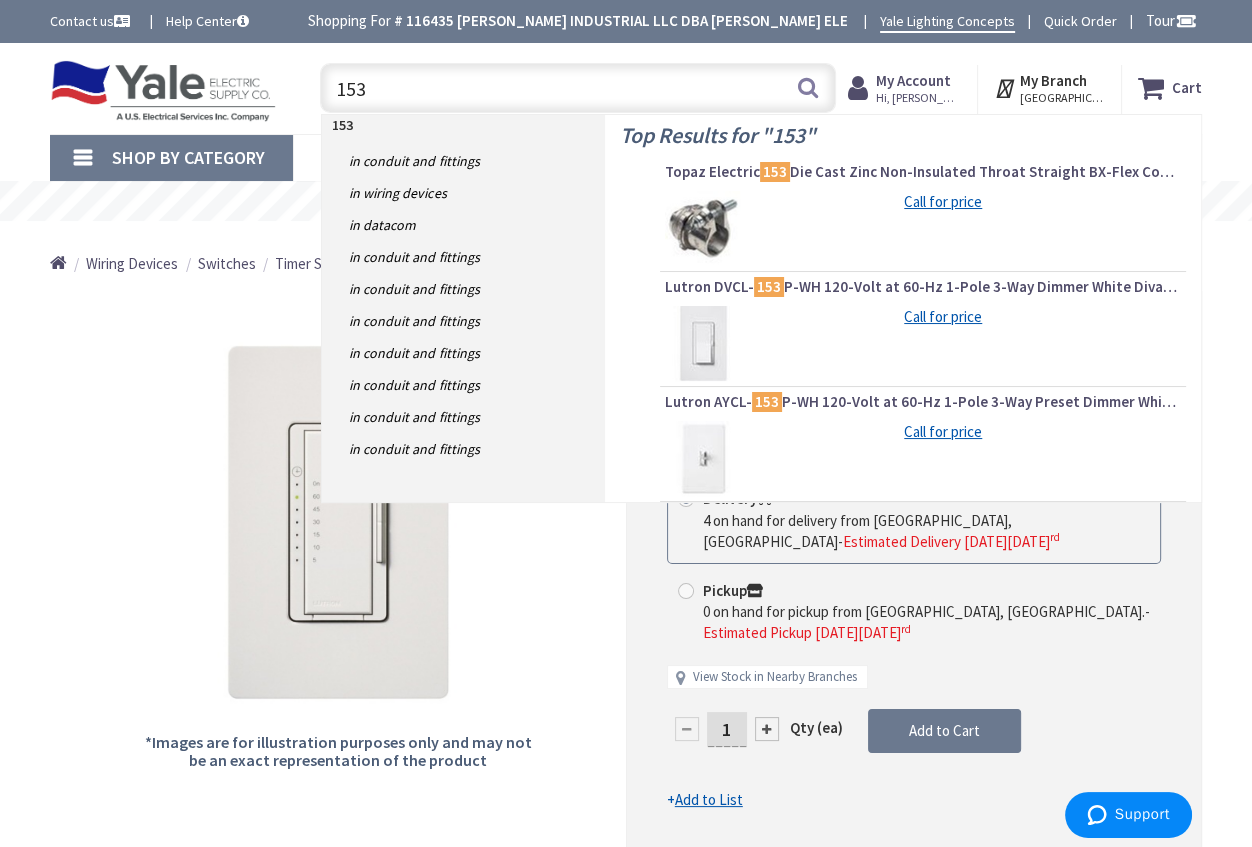 click on "153" at bounding box center (578, 88) 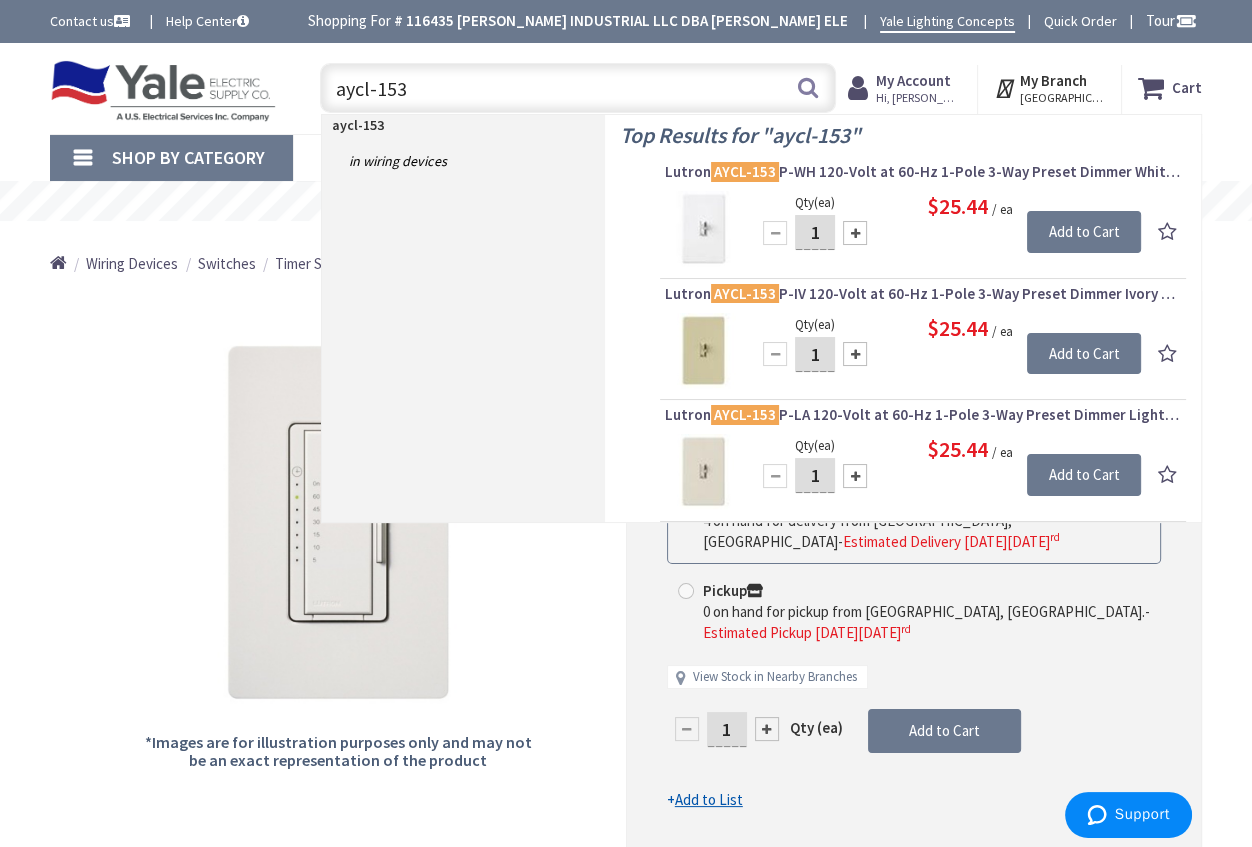 drag, startPoint x: 411, startPoint y: 90, endPoint x: 270, endPoint y: 80, distance: 141.35417 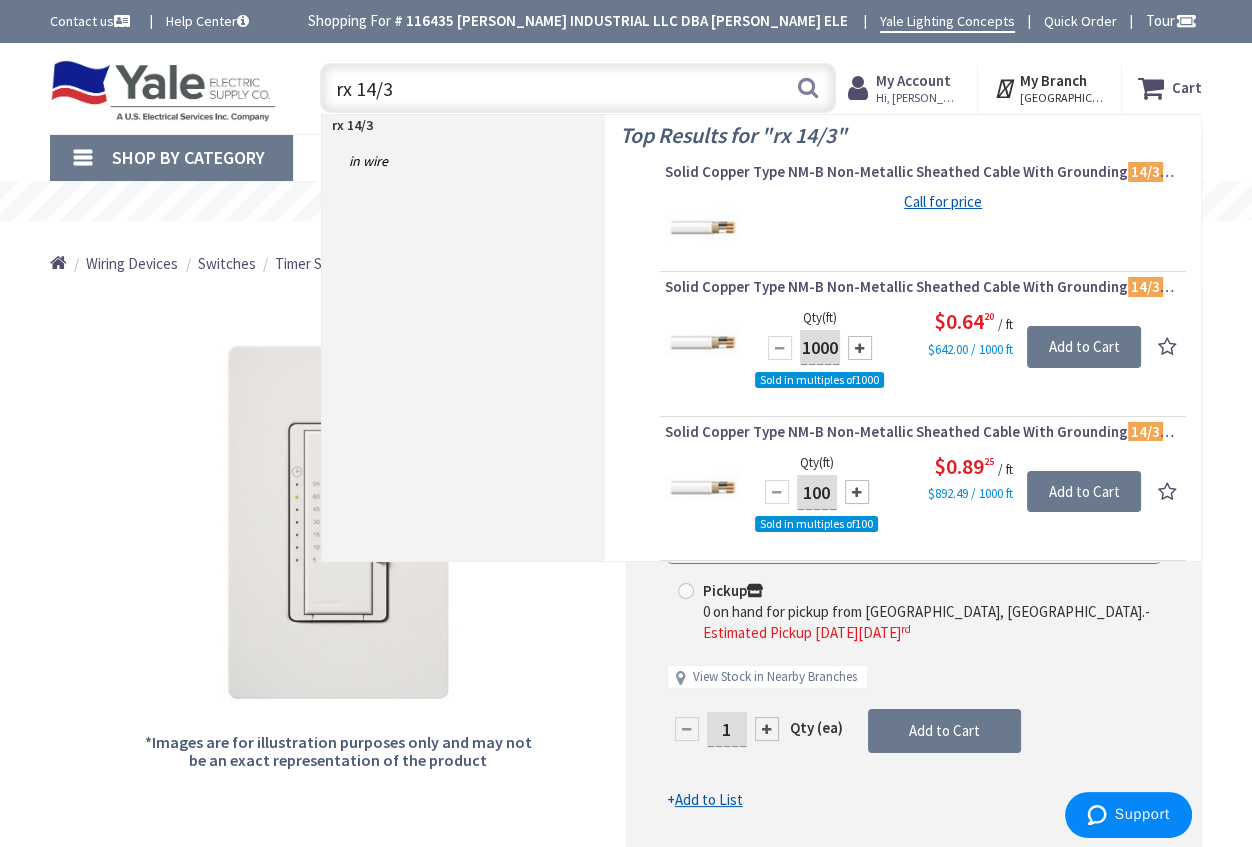 drag, startPoint x: 373, startPoint y: 89, endPoint x: 358, endPoint y: 89, distance: 15 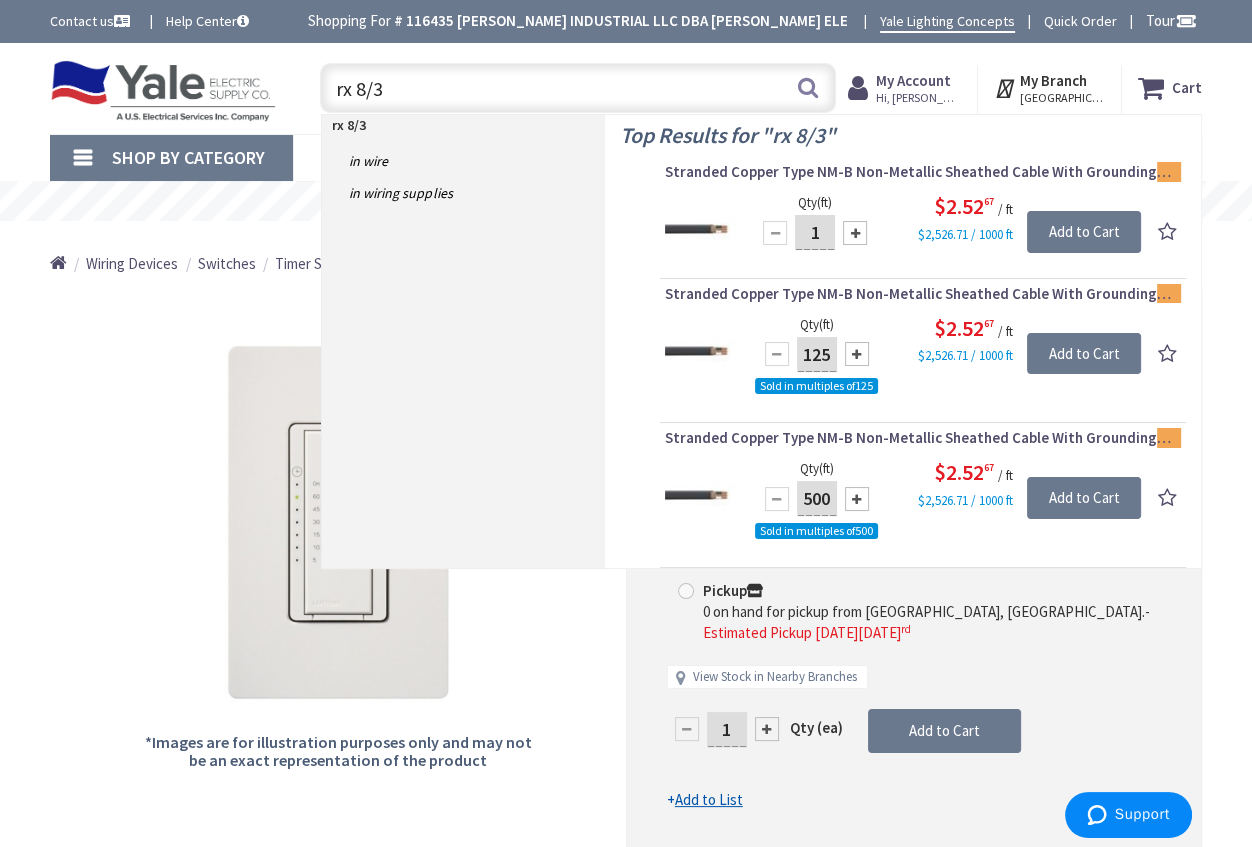 drag, startPoint x: 388, startPoint y: 86, endPoint x: 309, endPoint y: 93, distance: 79.30952 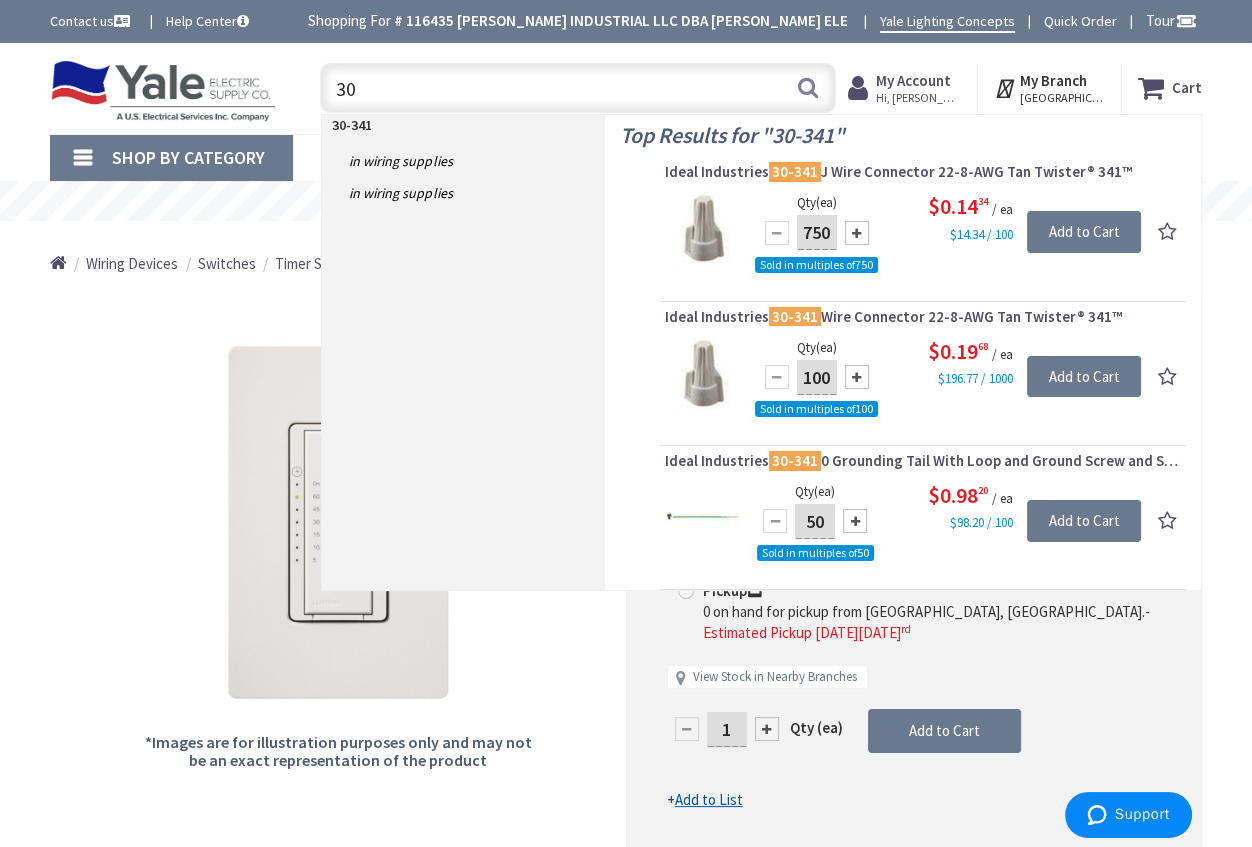 type on "3" 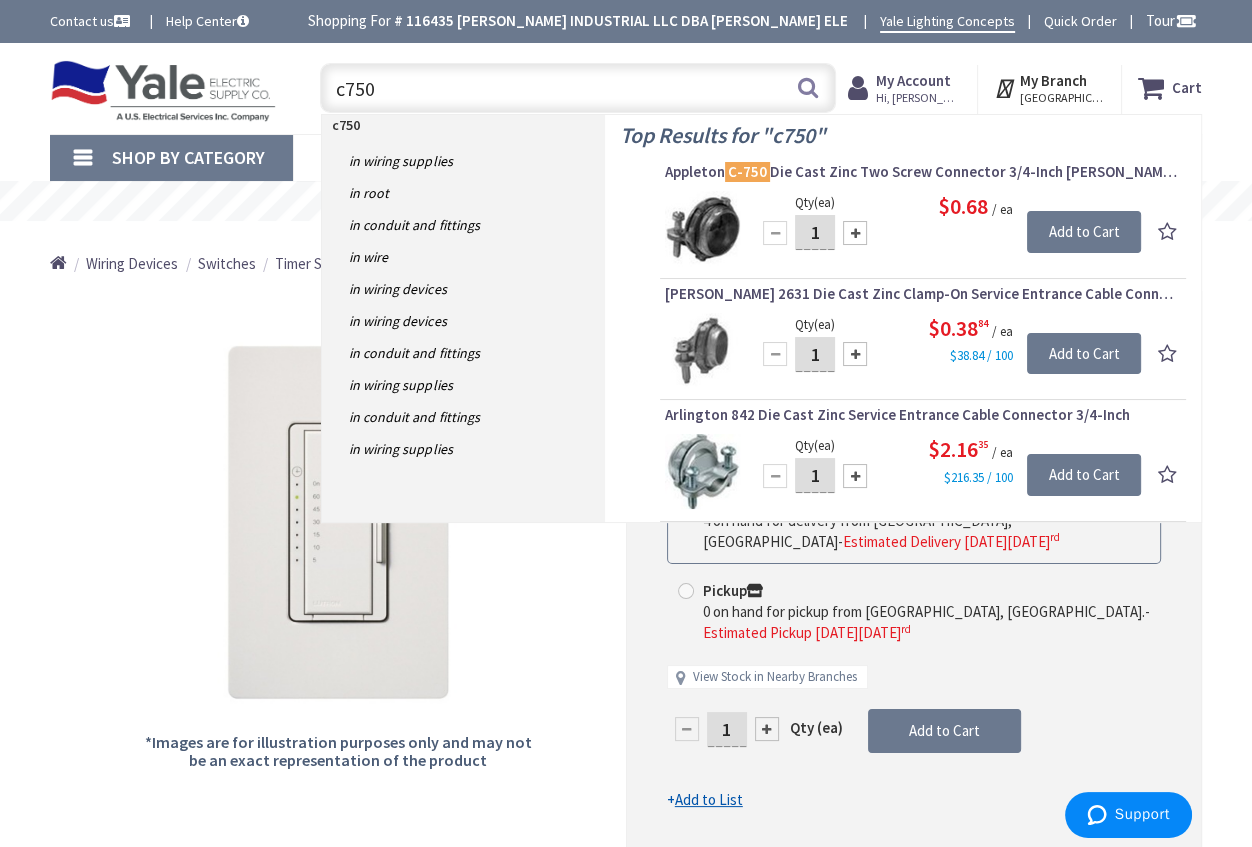 drag, startPoint x: 380, startPoint y: 93, endPoint x: 325, endPoint y: 91, distance: 55.03635 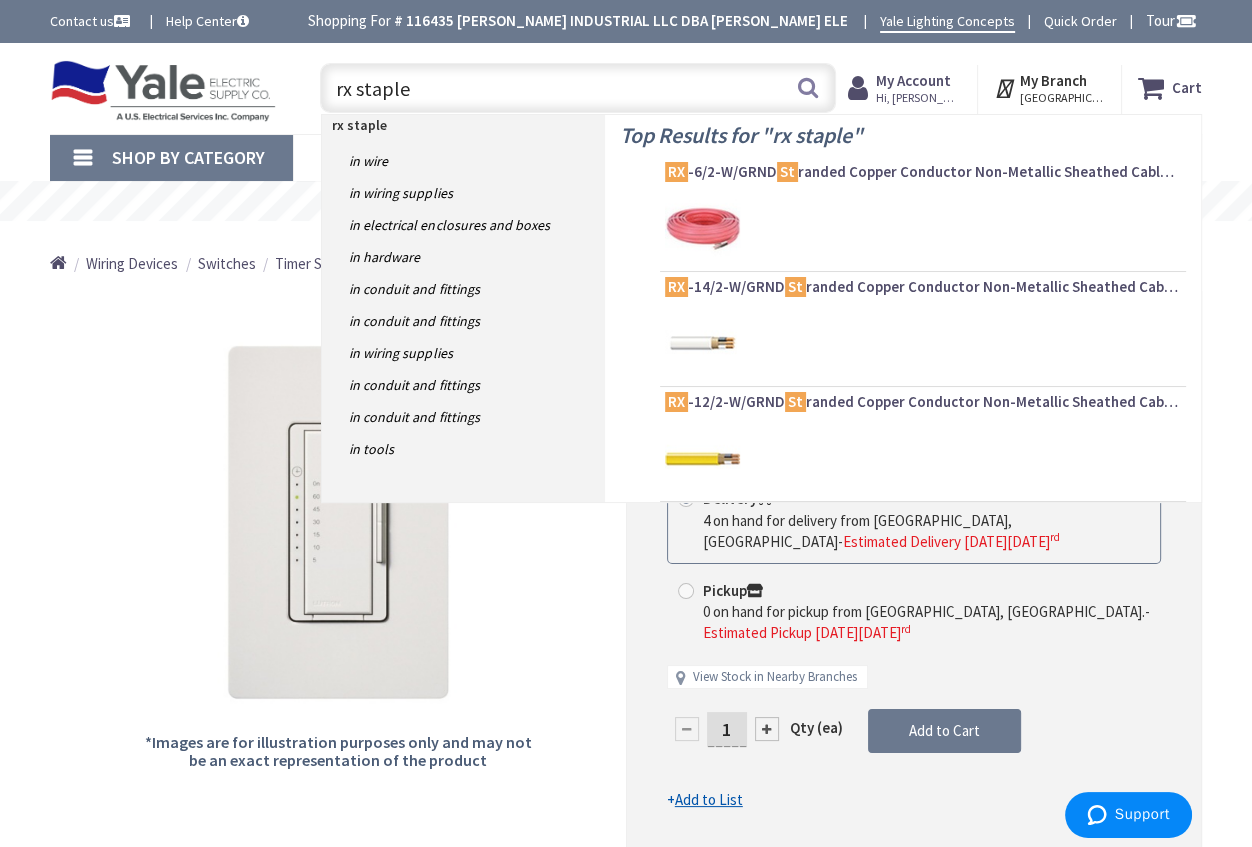 type on "rx staples" 